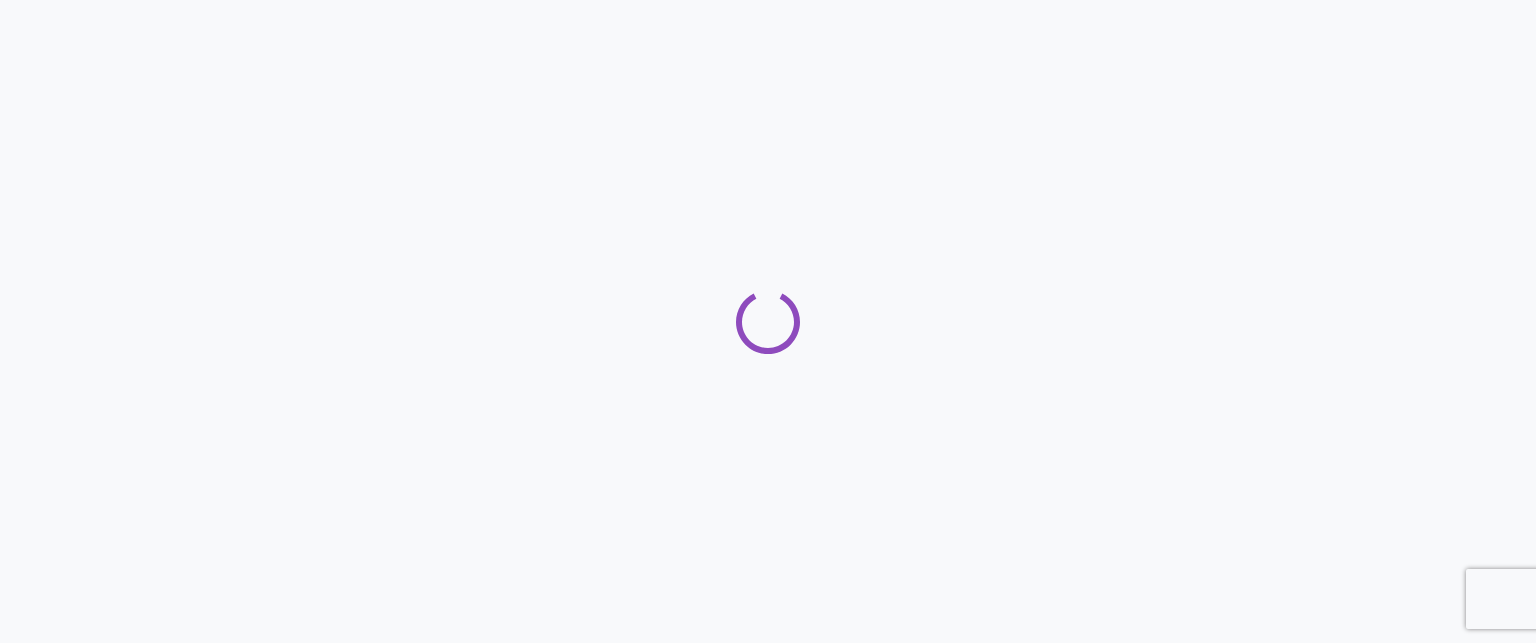 scroll, scrollTop: 0, scrollLeft: 0, axis: both 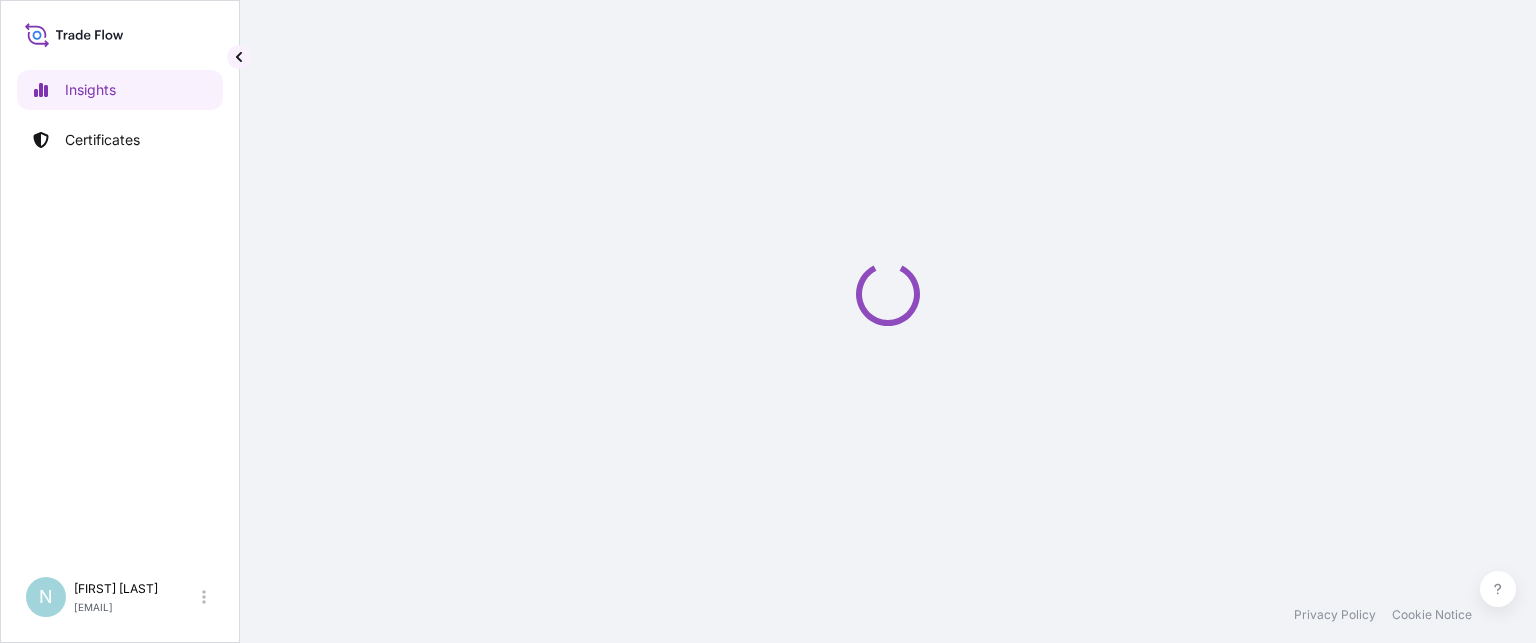 select on "2025" 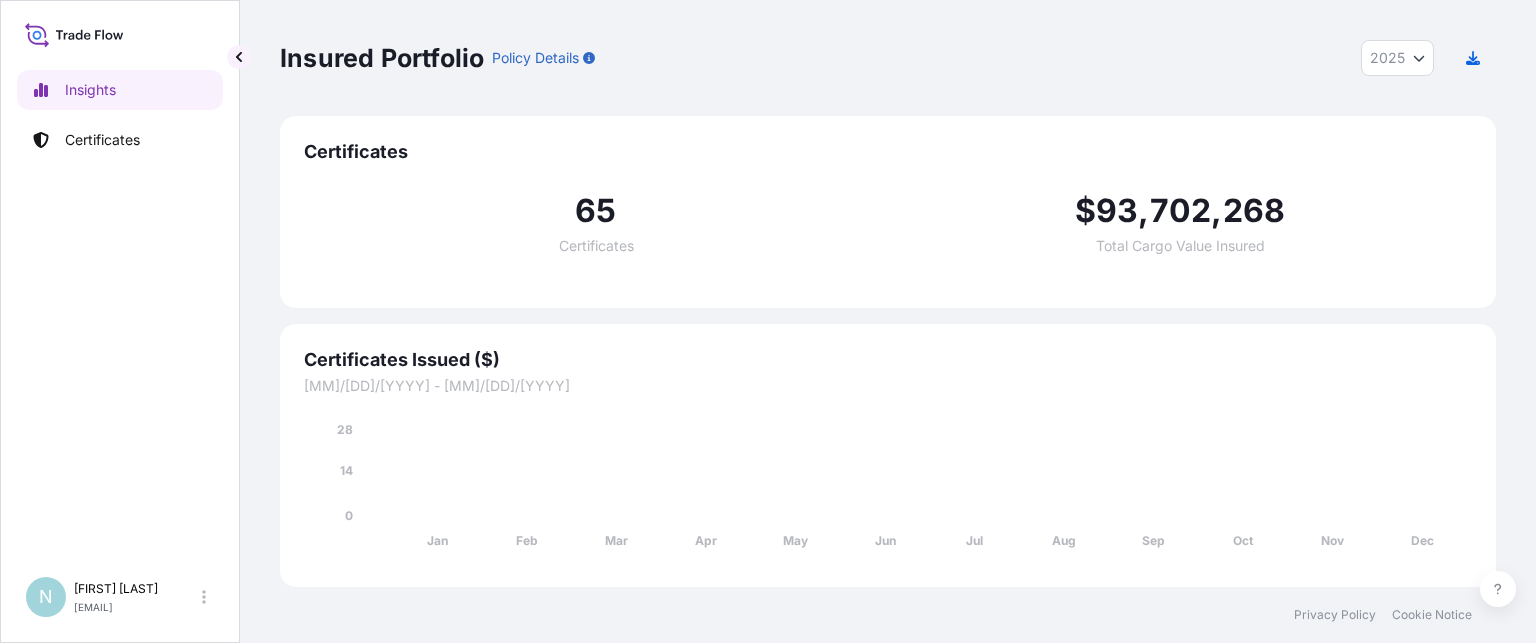 scroll, scrollTop: 0, scrollLeft: 0, axis: both 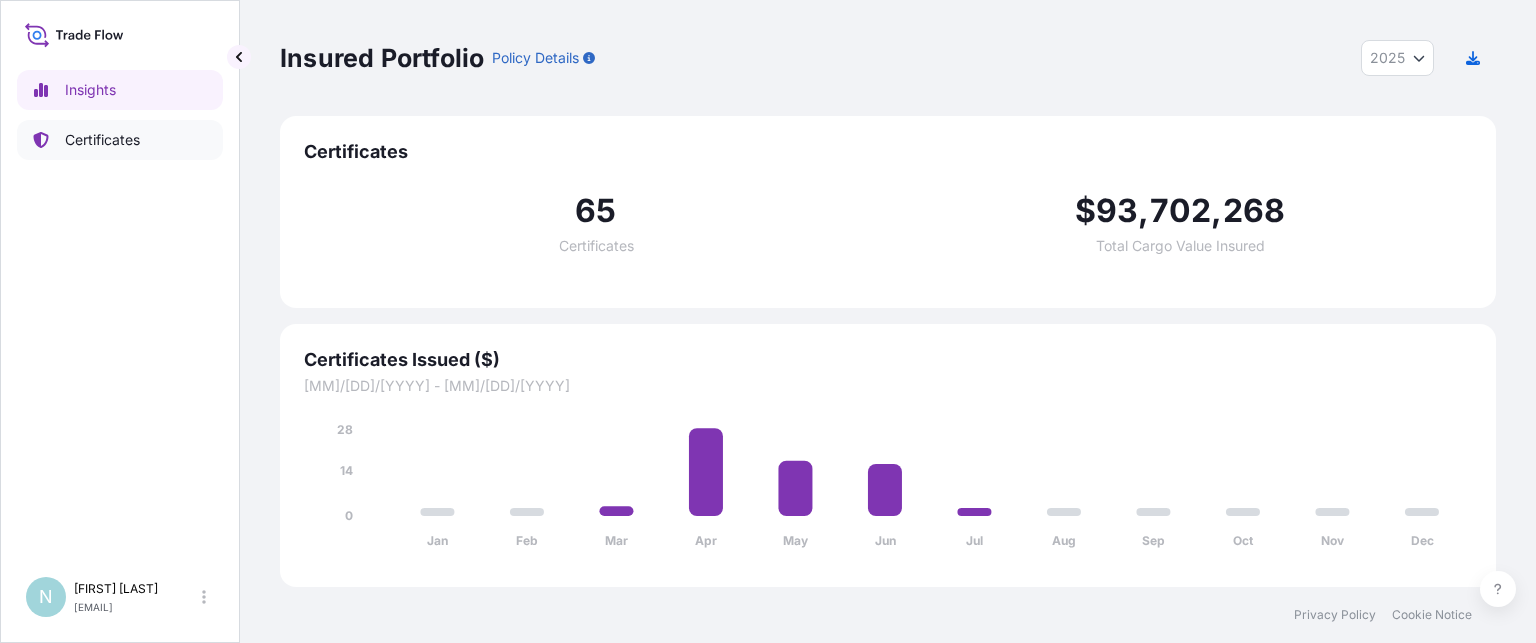 click on "Certificates" at bounding box center [102, 140] 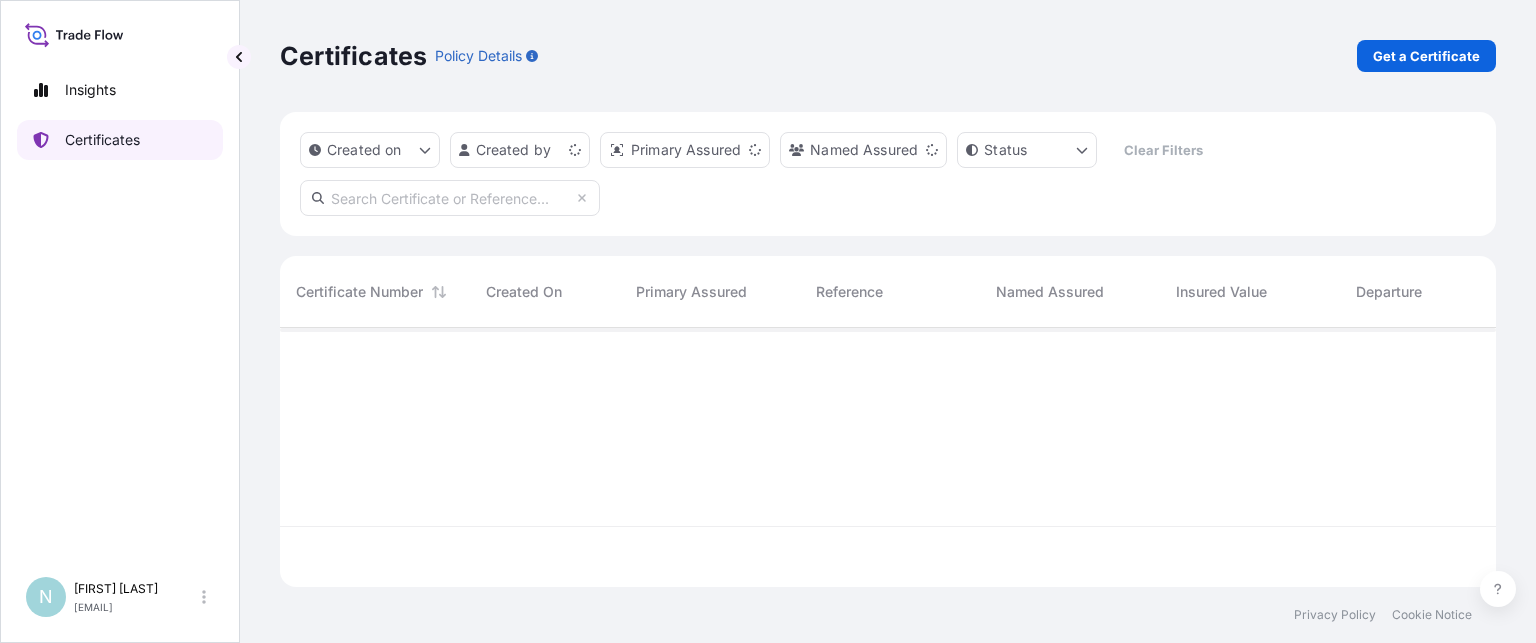 scroll, scrollTop: 16, scrollLeft: 16, axis: both 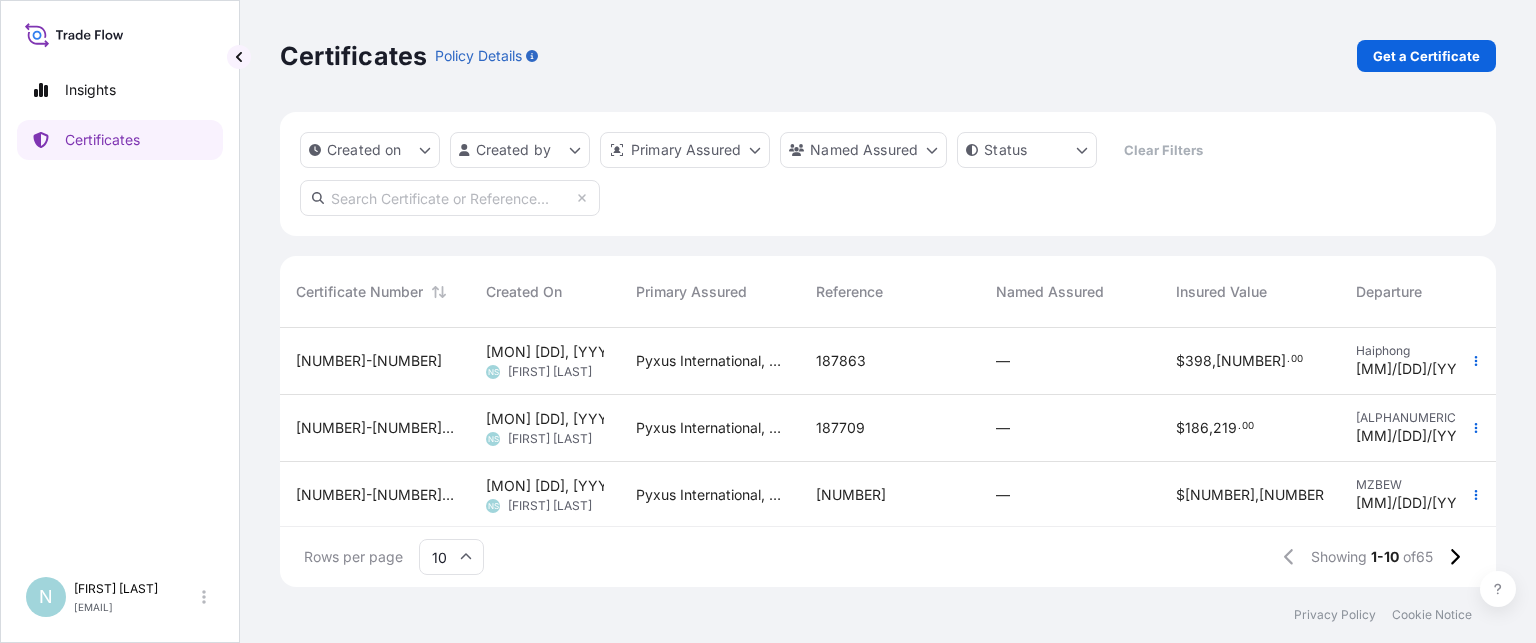 click at bounding box center [450, 198] 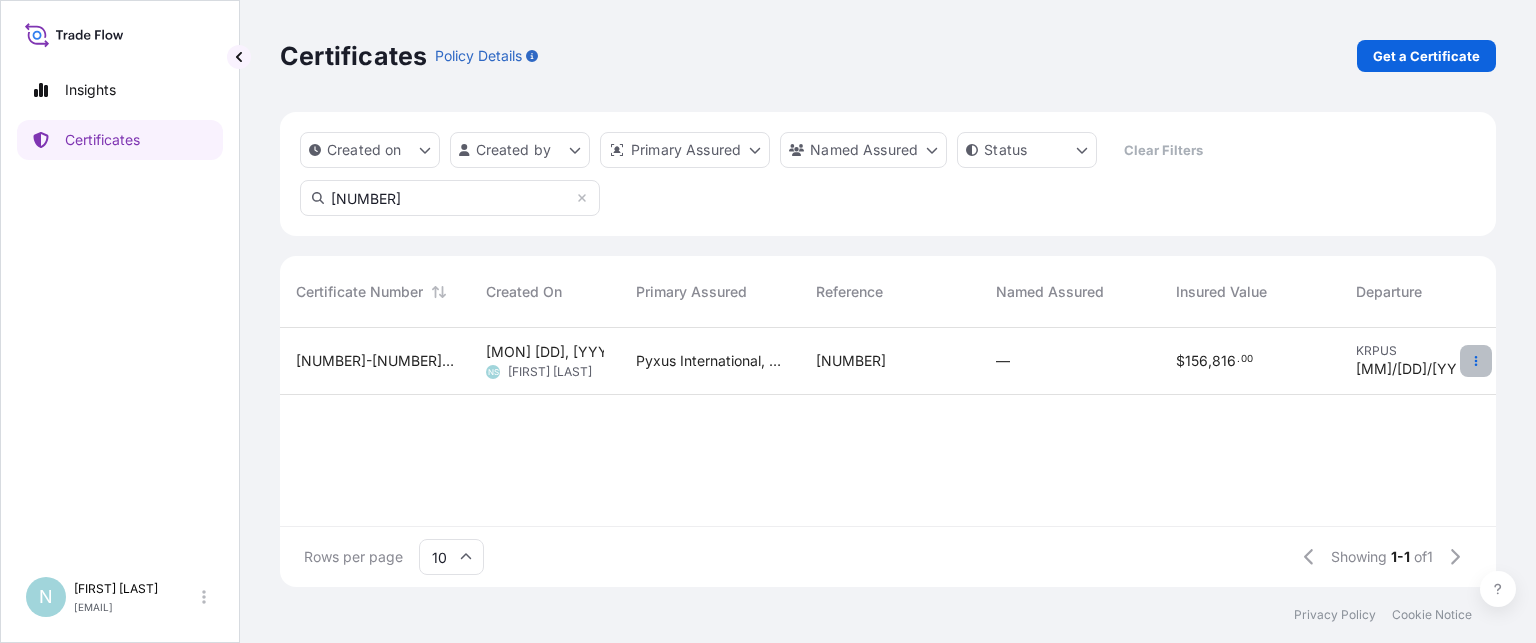 type on "[NUMBER]" 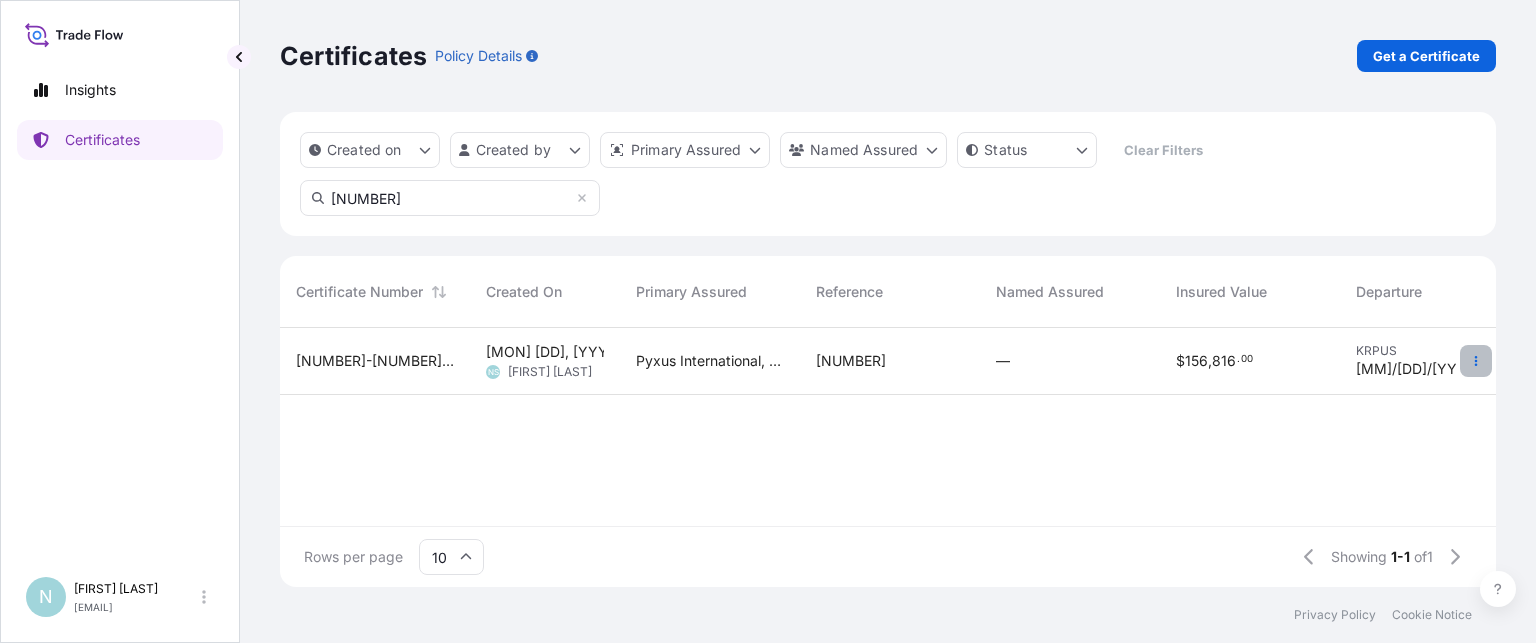 click 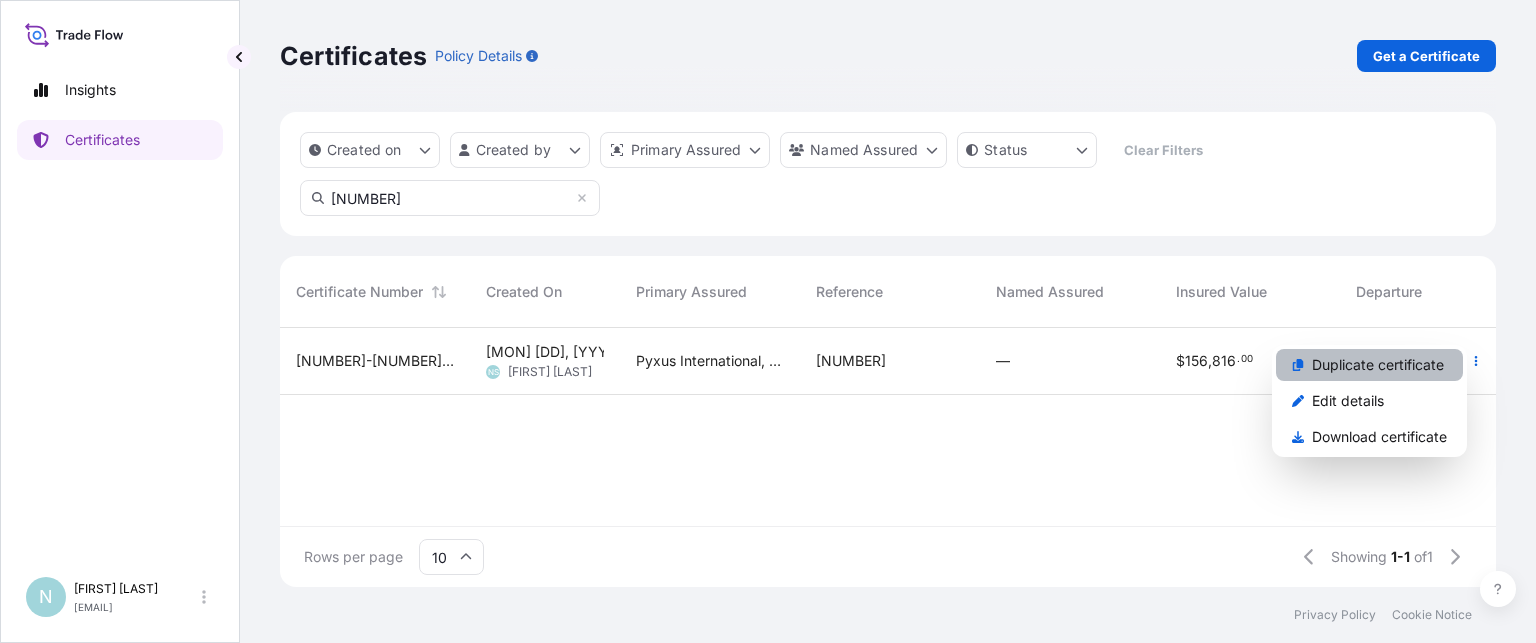 click on "Duplicate certificate" at bounding box center (1378, 365) 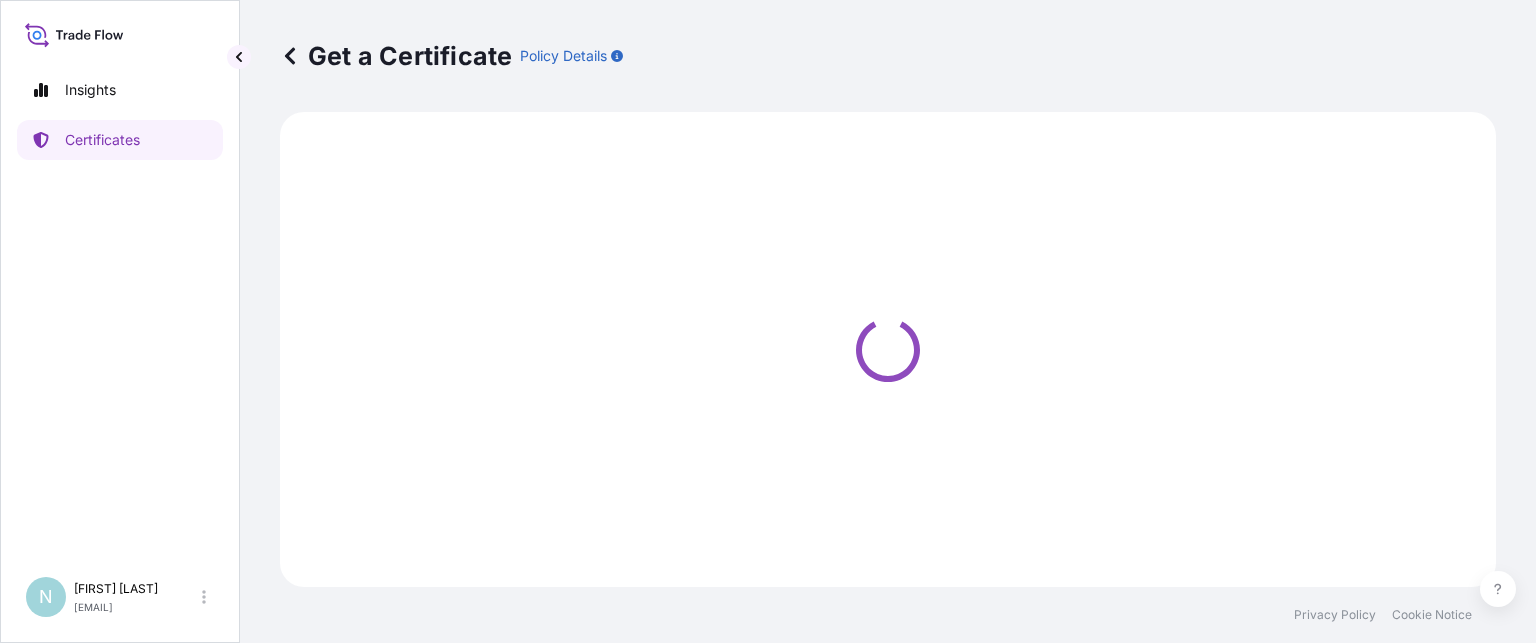 select on "Ocean Vessel" 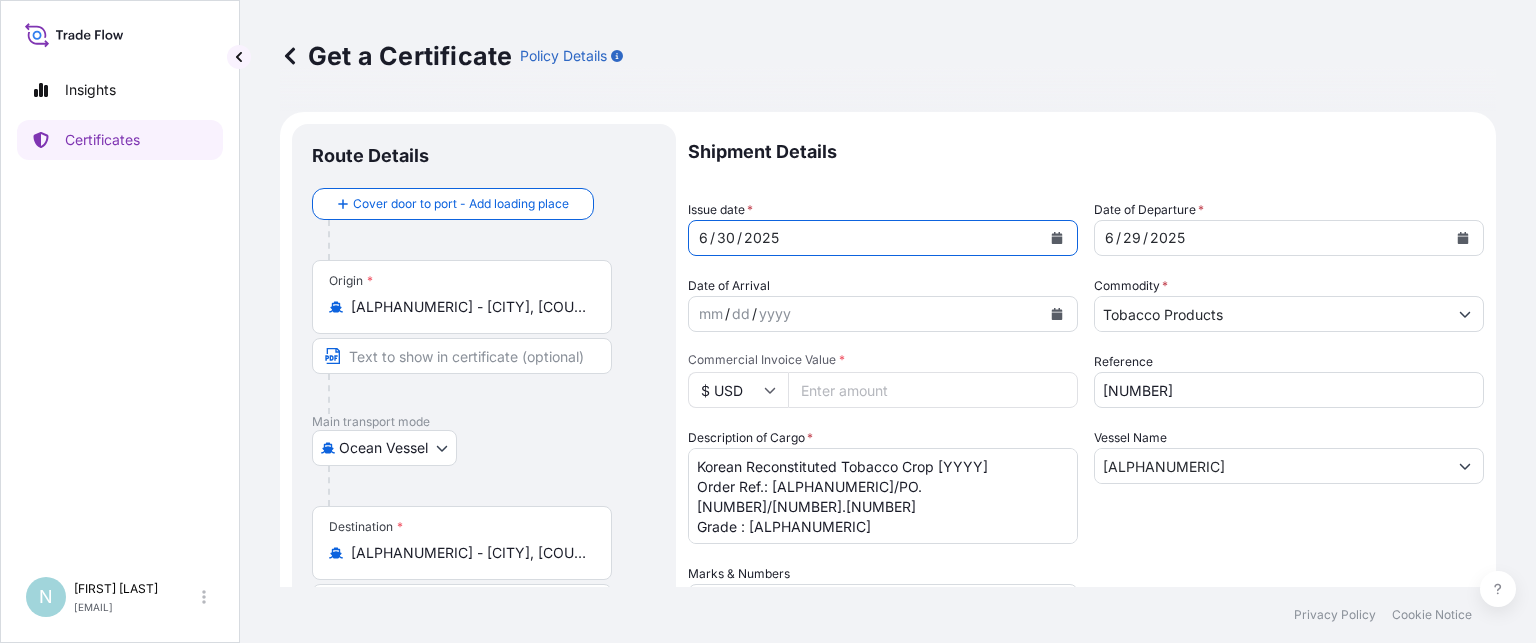 click 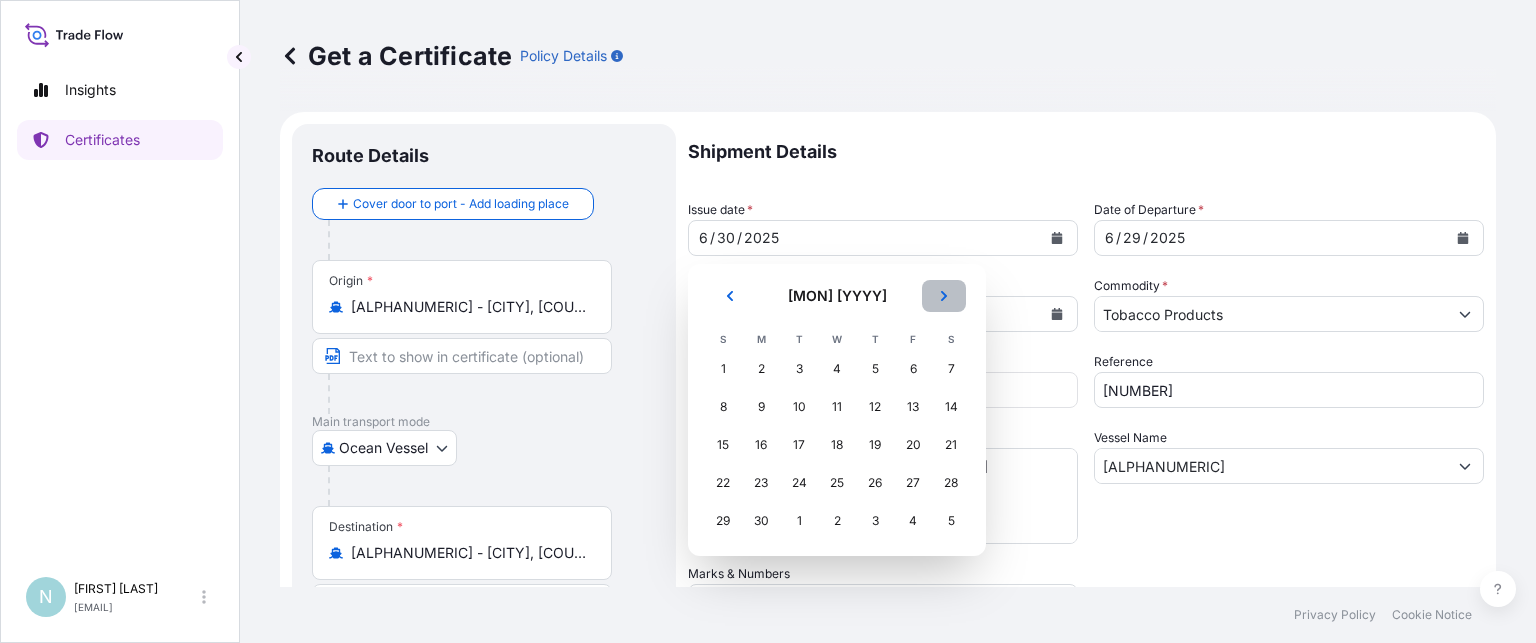 click 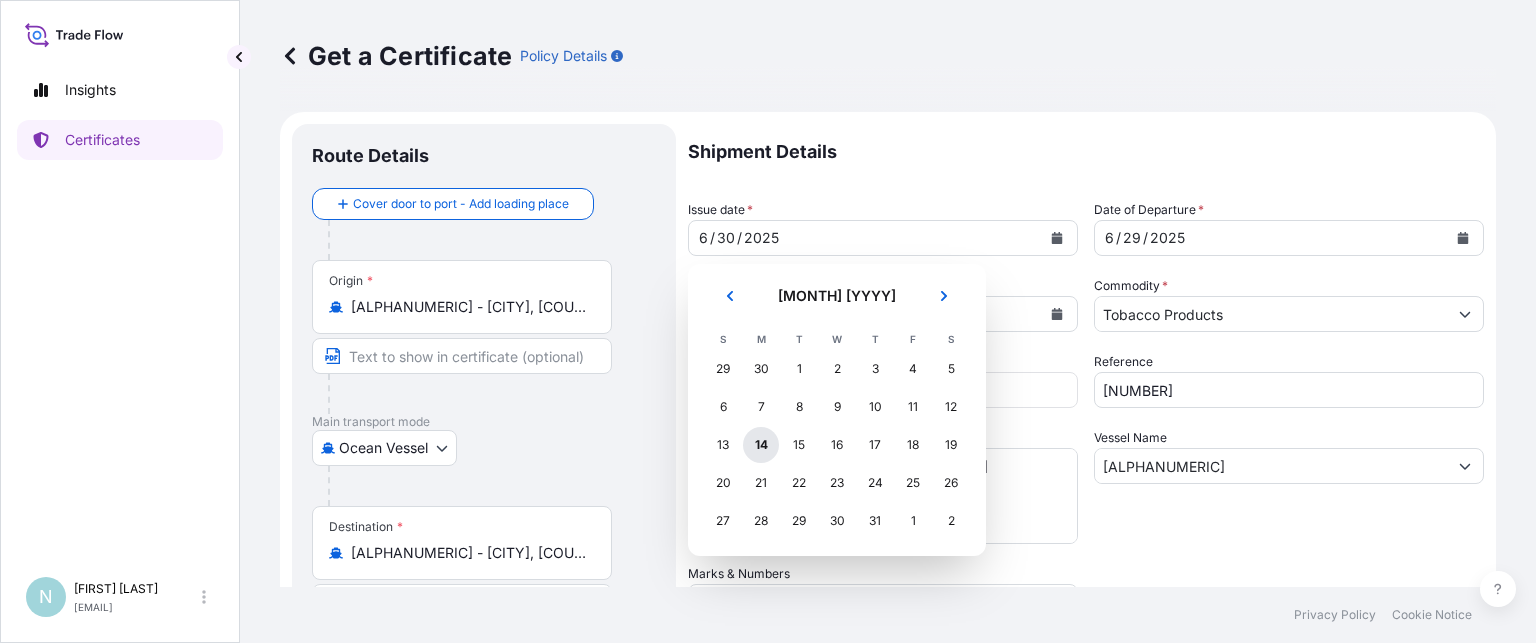 click on "14" at bounding box center [761, 445] 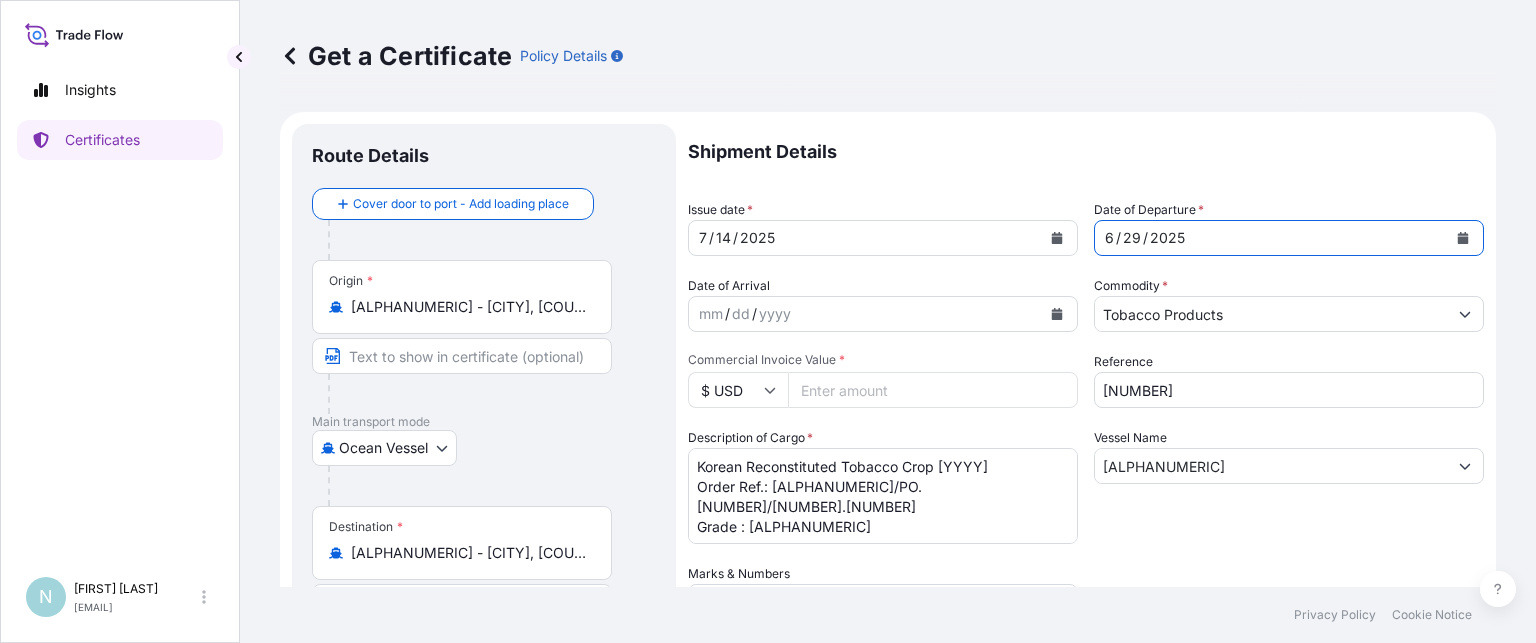 click 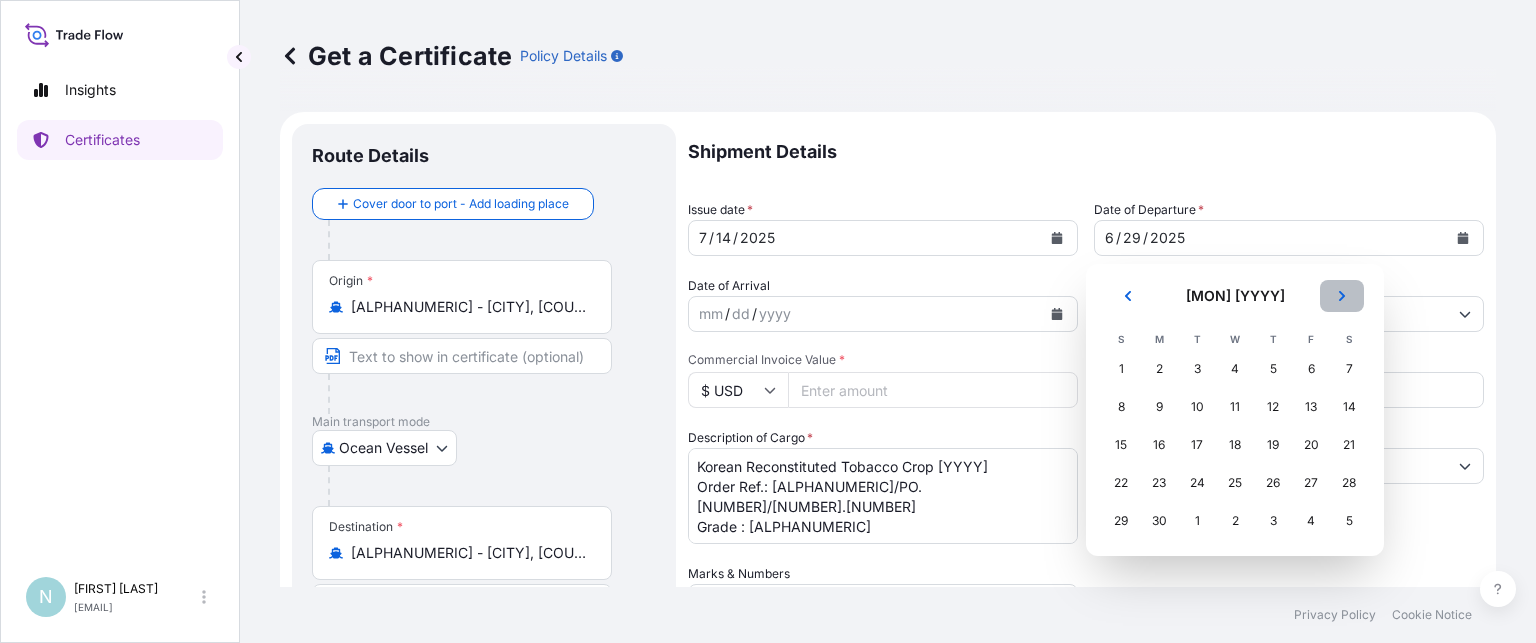 click 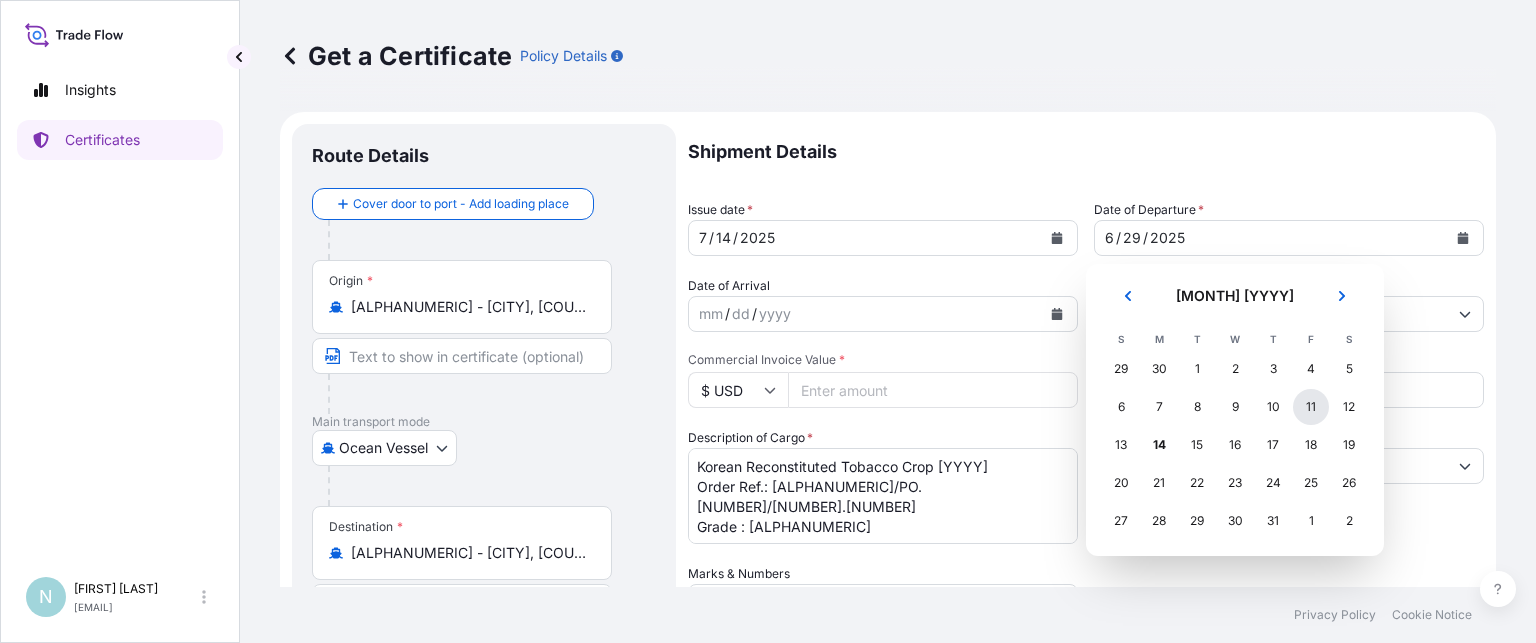 click on "11" at bounding box center (1311, 407) 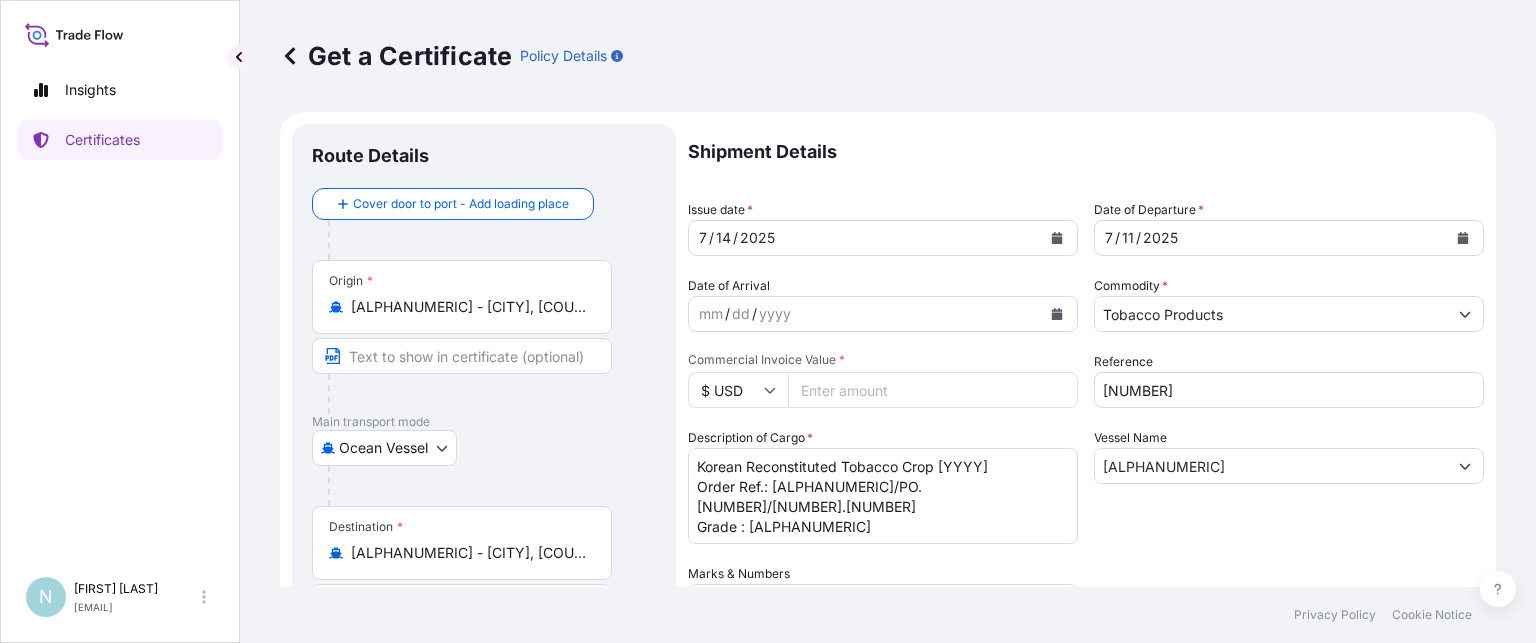 drag, startPoint x: 853, startPoint y: 395, endPoint x: 779, endPoint y: 383, distance: 74.96666 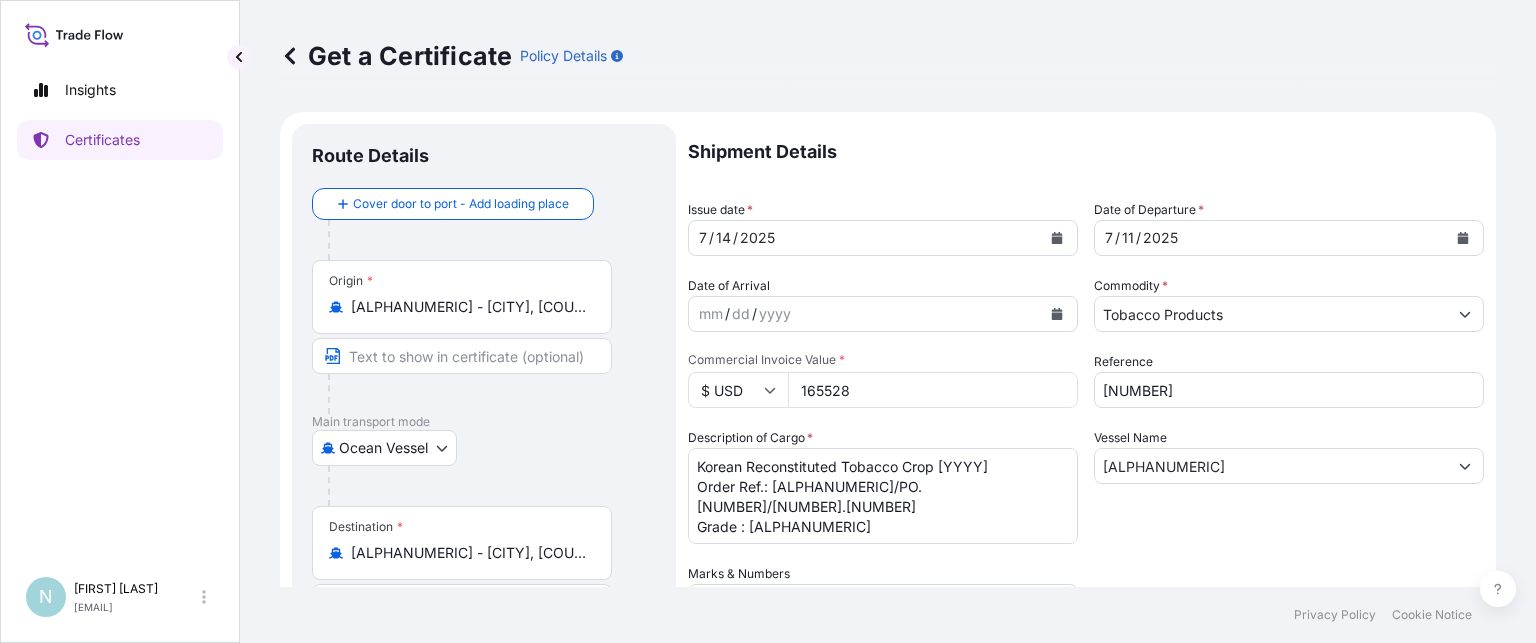 type on "165528" 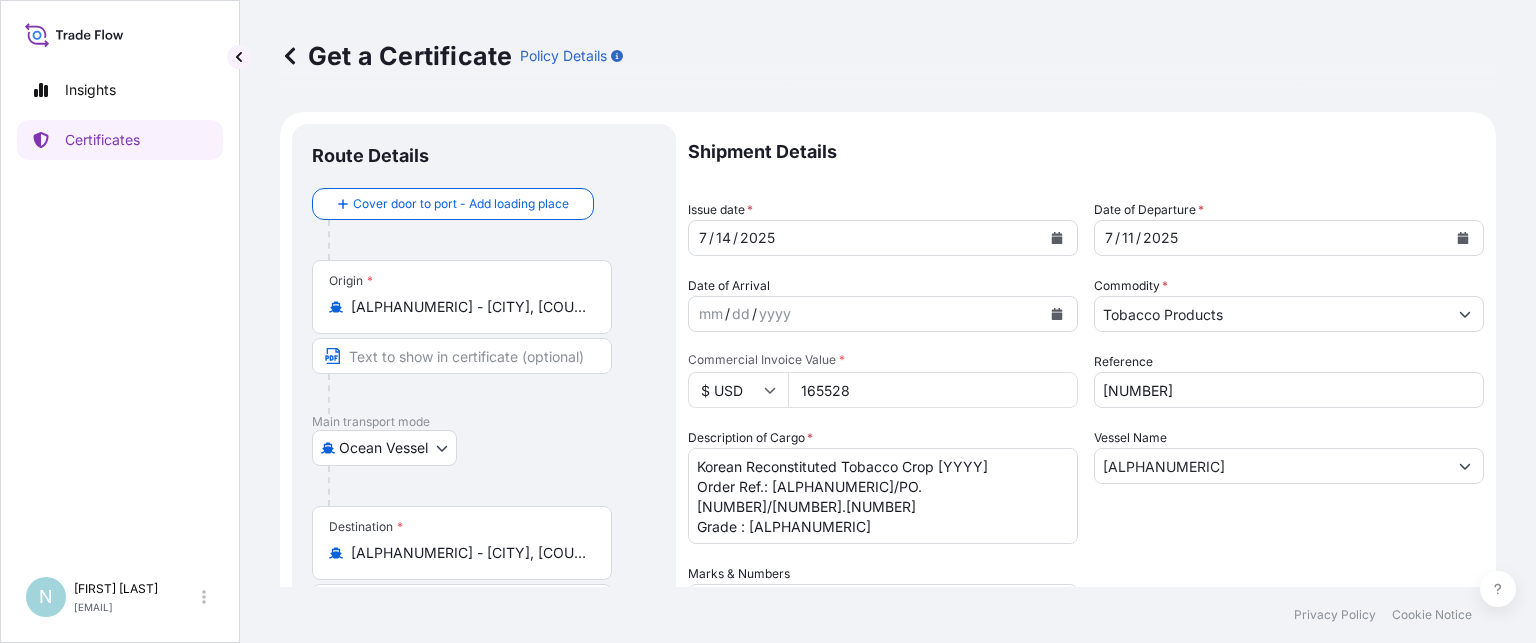 click on "[NUMBER]" at bounding box center [1289, 390] 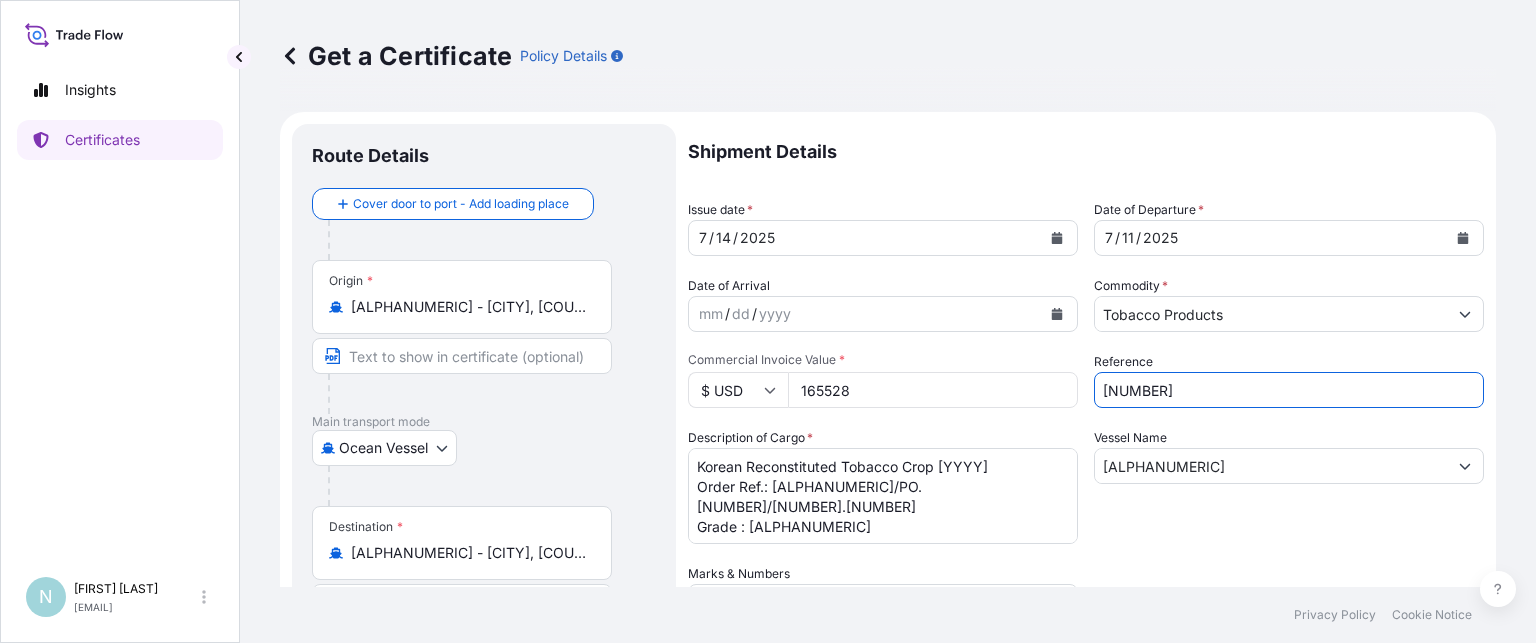 drag, startPoint x: 1157, startPoint y: 388, endPoint x: 971, endPoint y: 389, distance: 186.00269 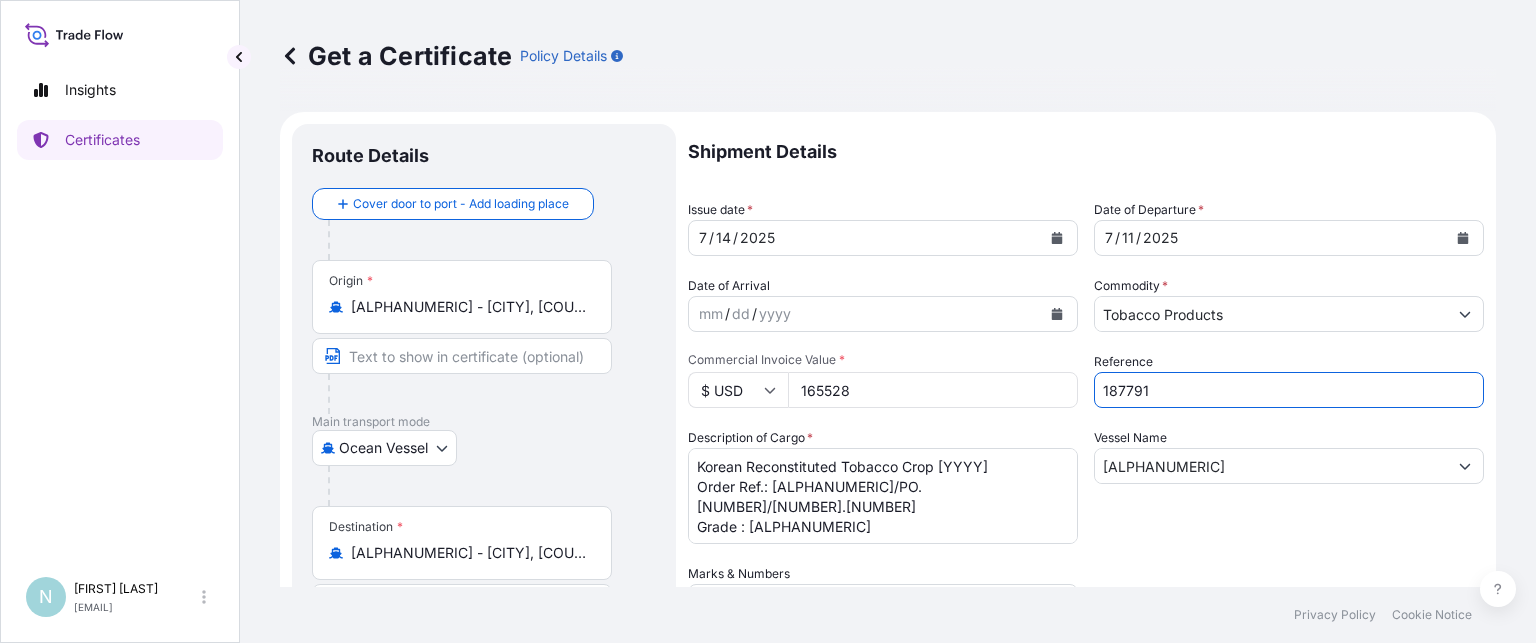 type on "187791" 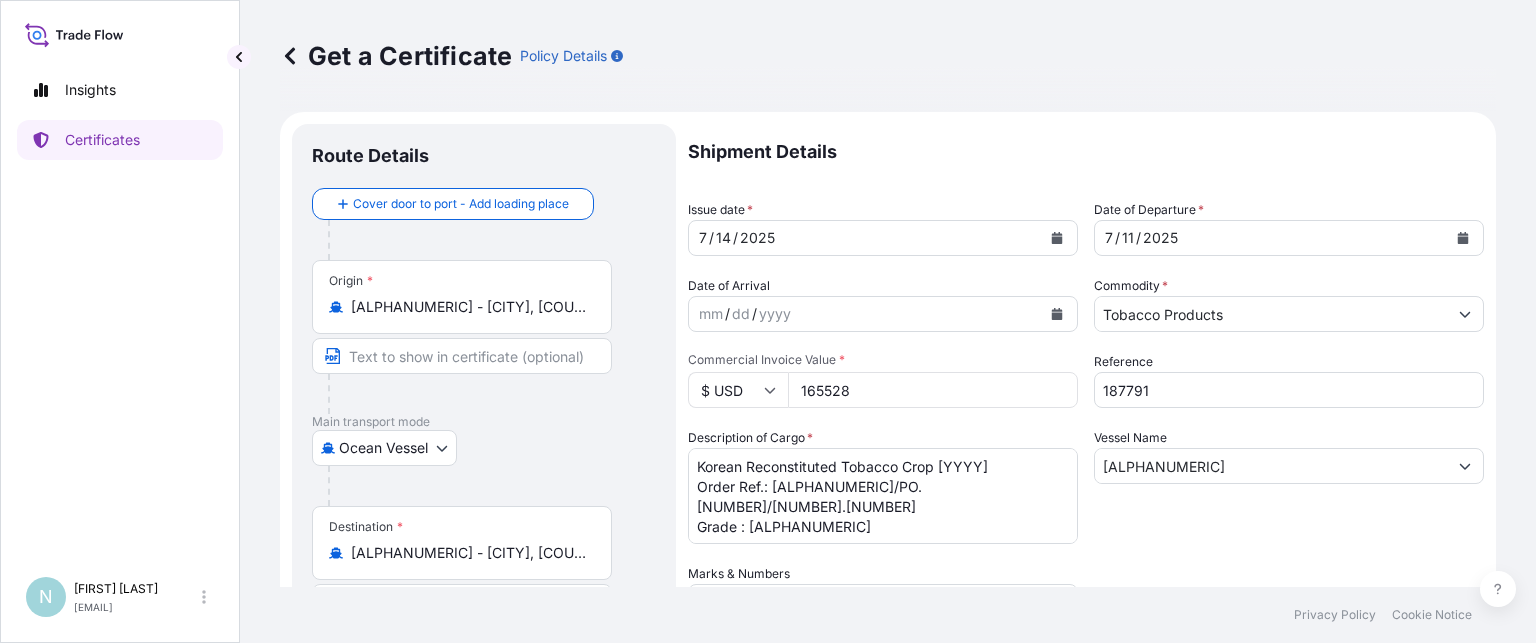 drag, startPoint x: 1190, startPoint y: 466, endPoint x: 1178, endPoint y: 465, distance: 12.0415945 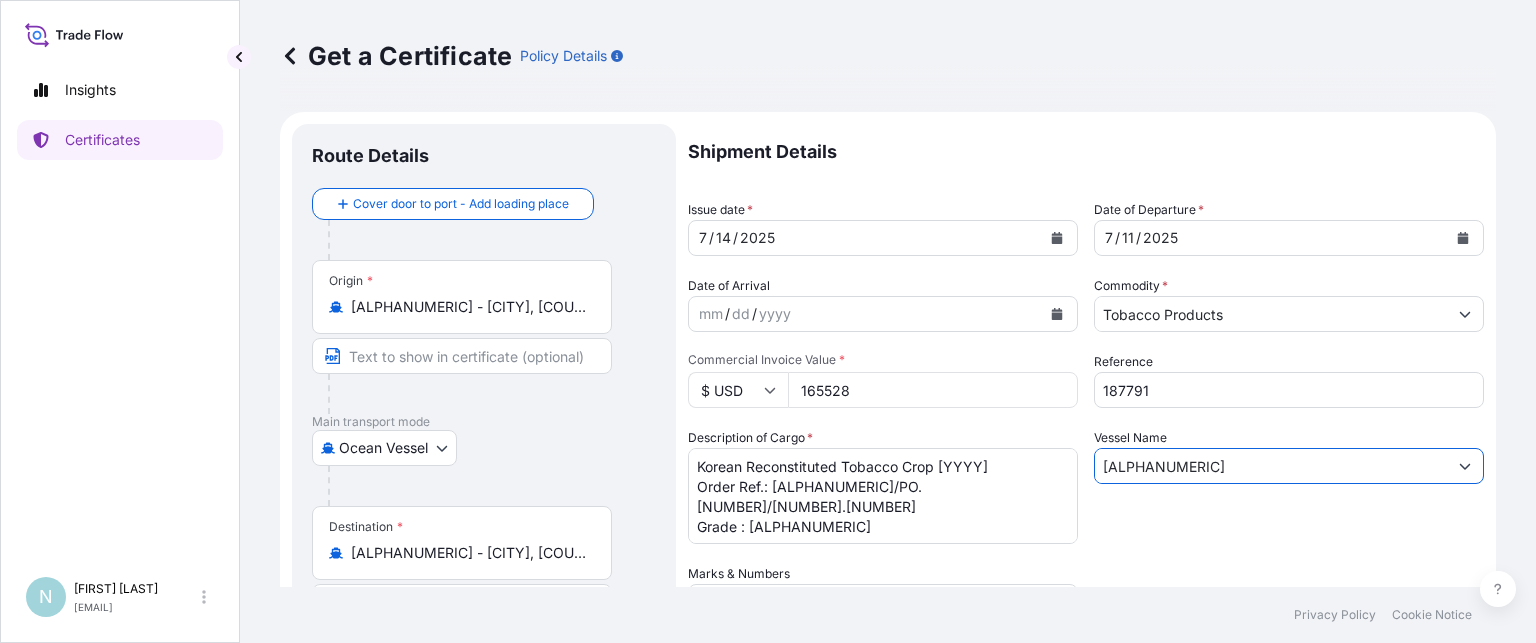 drag, startPoint x: 1143, startPoint y: 466, endPoint x: 1199, endPoint y: 471, distance: 56.22277 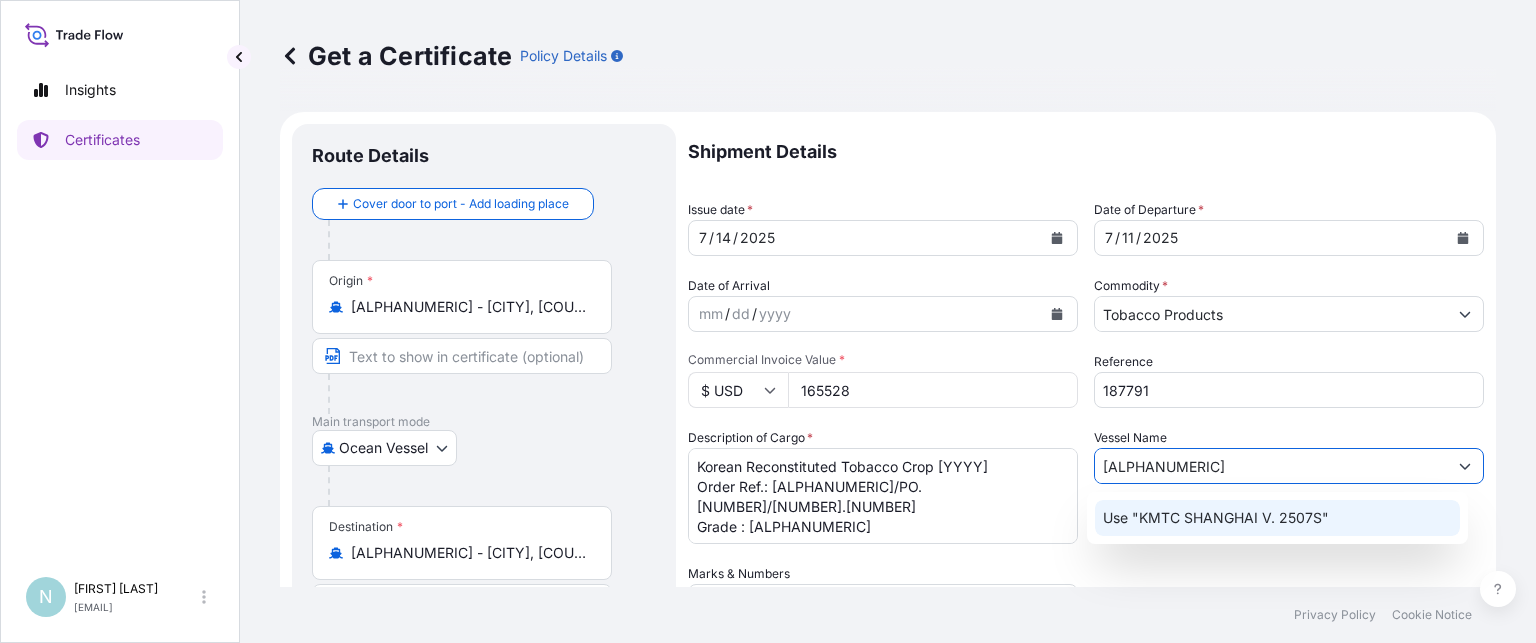click on "Use "KMTC SHANGHAI V. 2507S"" 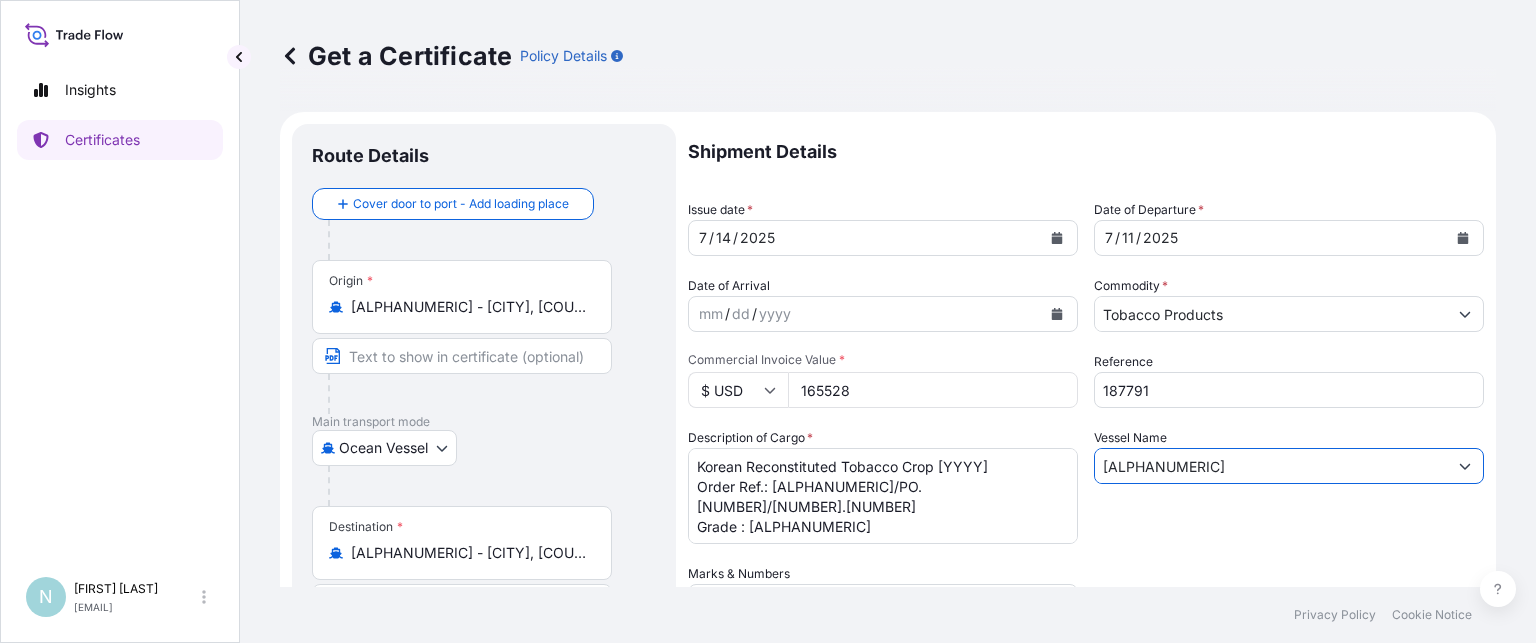 type on "[ALPHANUMERIC]" 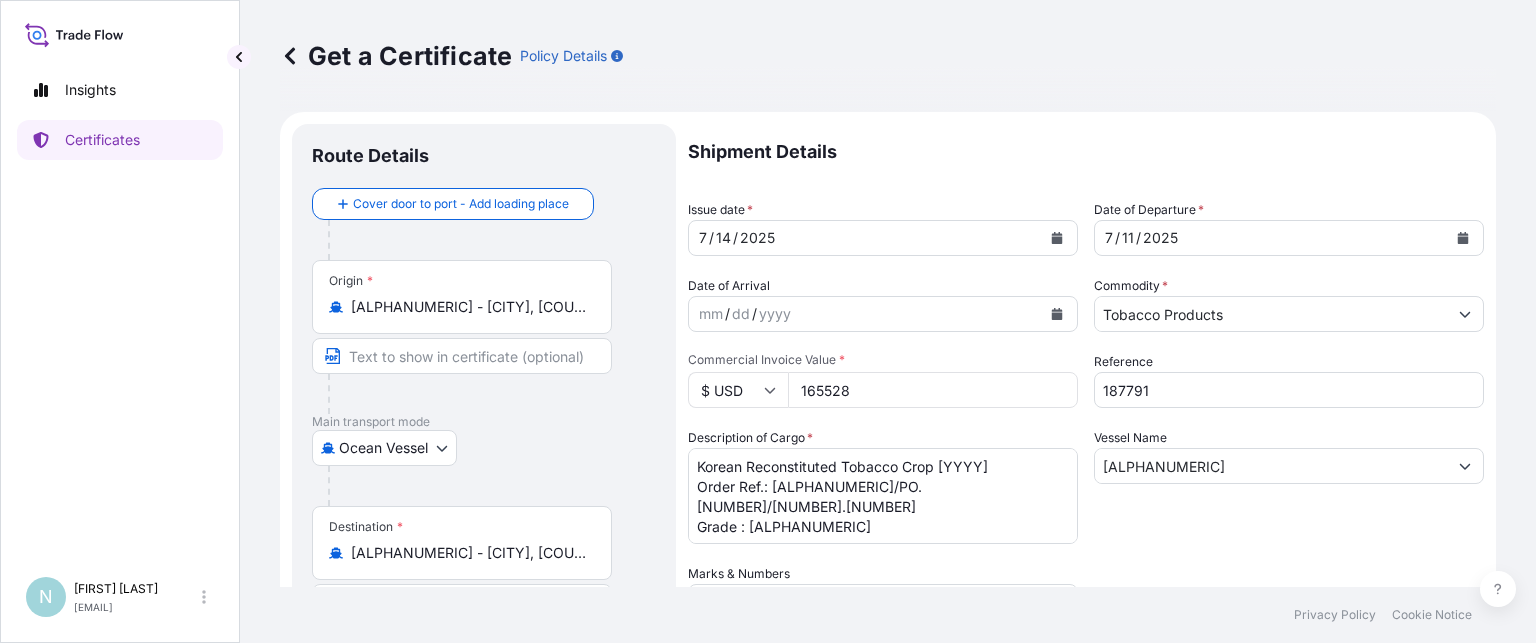 click on "Insights Certificates" at bounding box center (120, 310) 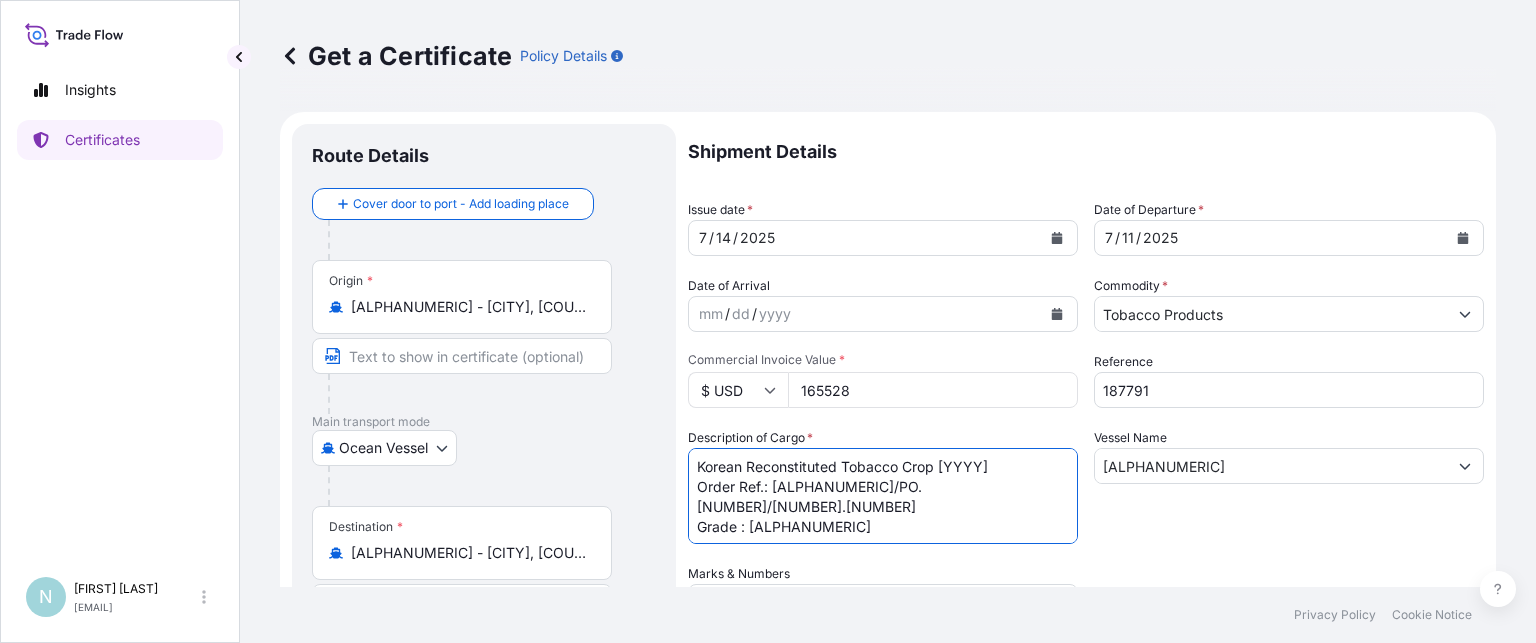 drag, startPoint x: 774, startPoint y: 481, endPoint x: 894, endPoint y: 483, distance: 120.01666 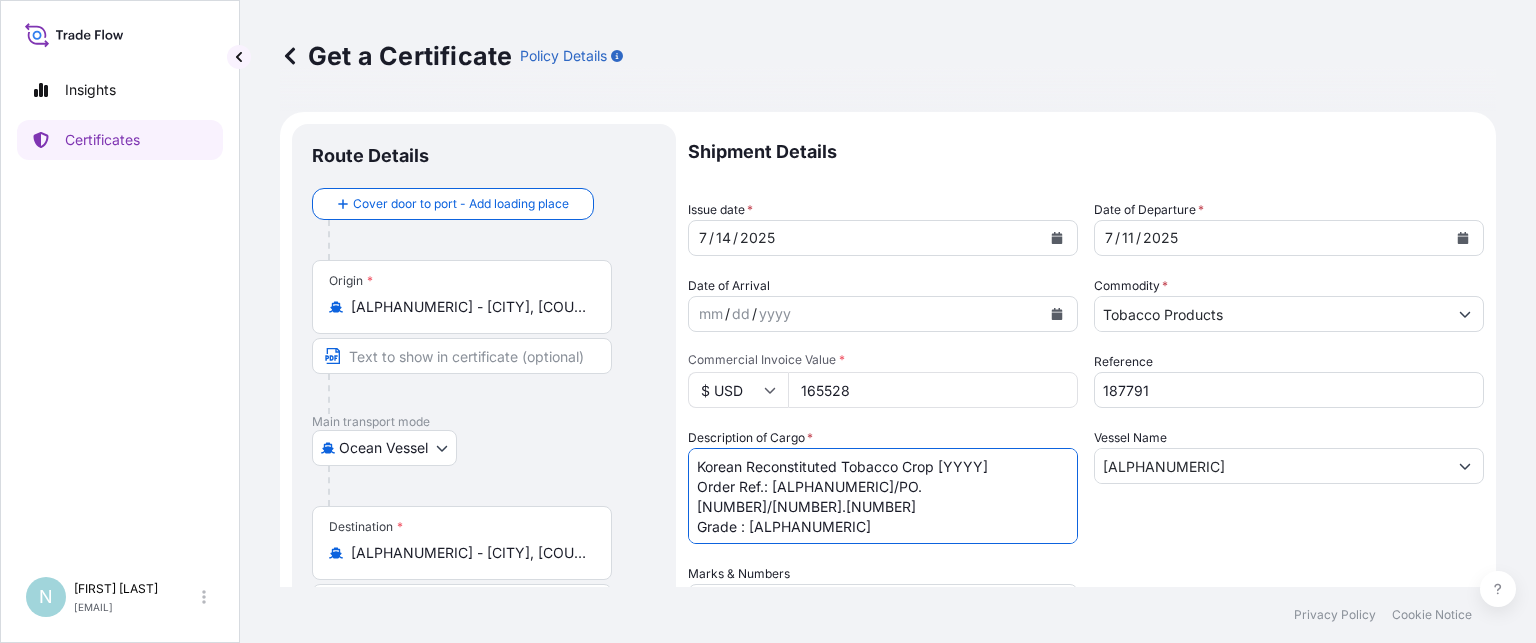click on "Korean Reconstituted Tobacco Crop [YYYY]
Order Ref.: [ALPHANUMERIC]/PO.[NUMBER]/[NUMBER].[NUMBER]
Grade : [ALPHANUMERIC]" at bounding box center [883, 496] 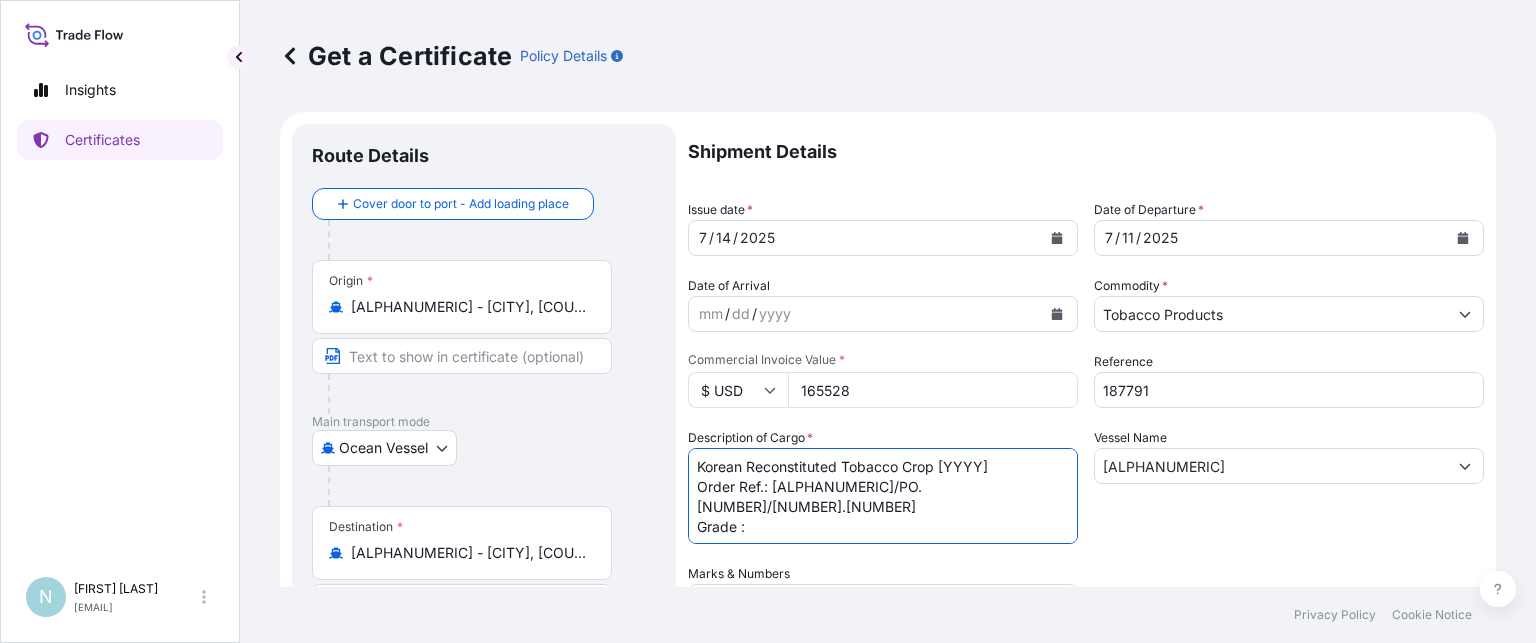paste on "[ALPHANUMERIC]" 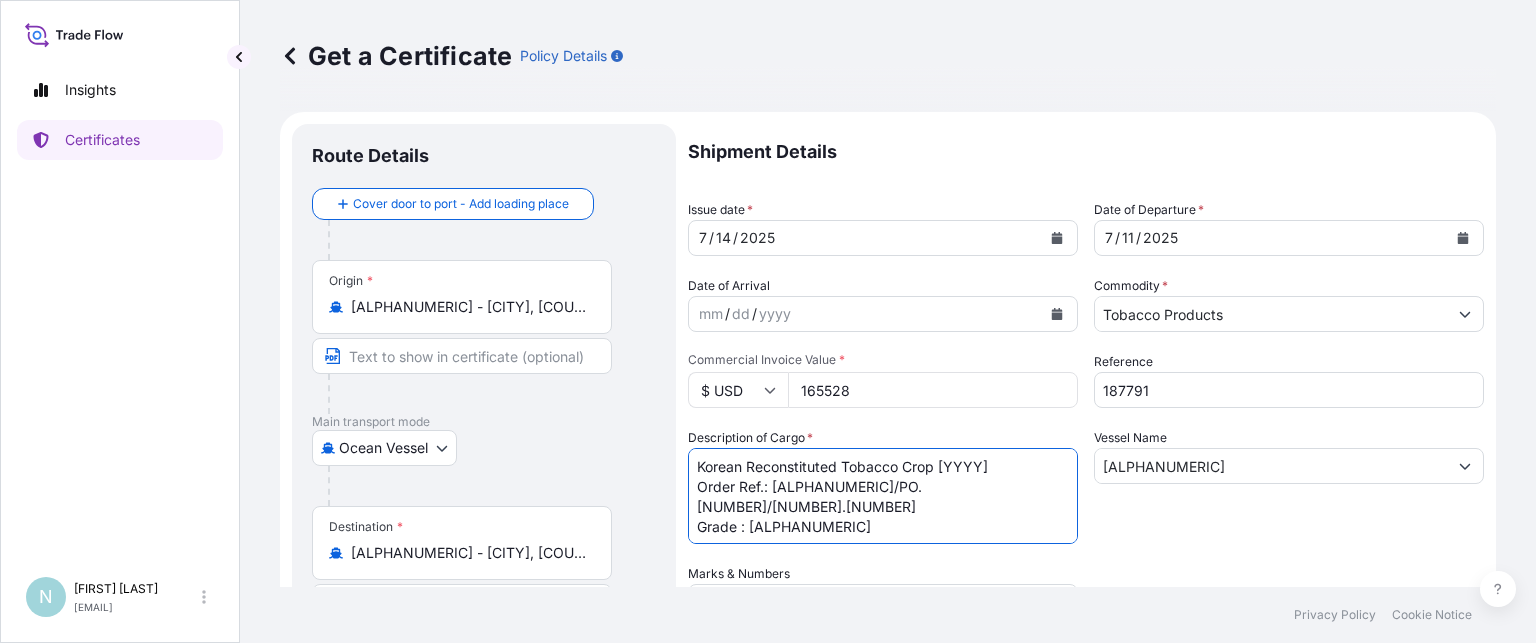 type on "Korean Reconstituted Tobacco Crop [YYYY]
Order Ref.: [ALPHANUMERIC]/PO.[NUMBER]/[NUMBER].[NUMBER]
Grade : [ALPHANUMERIC]" 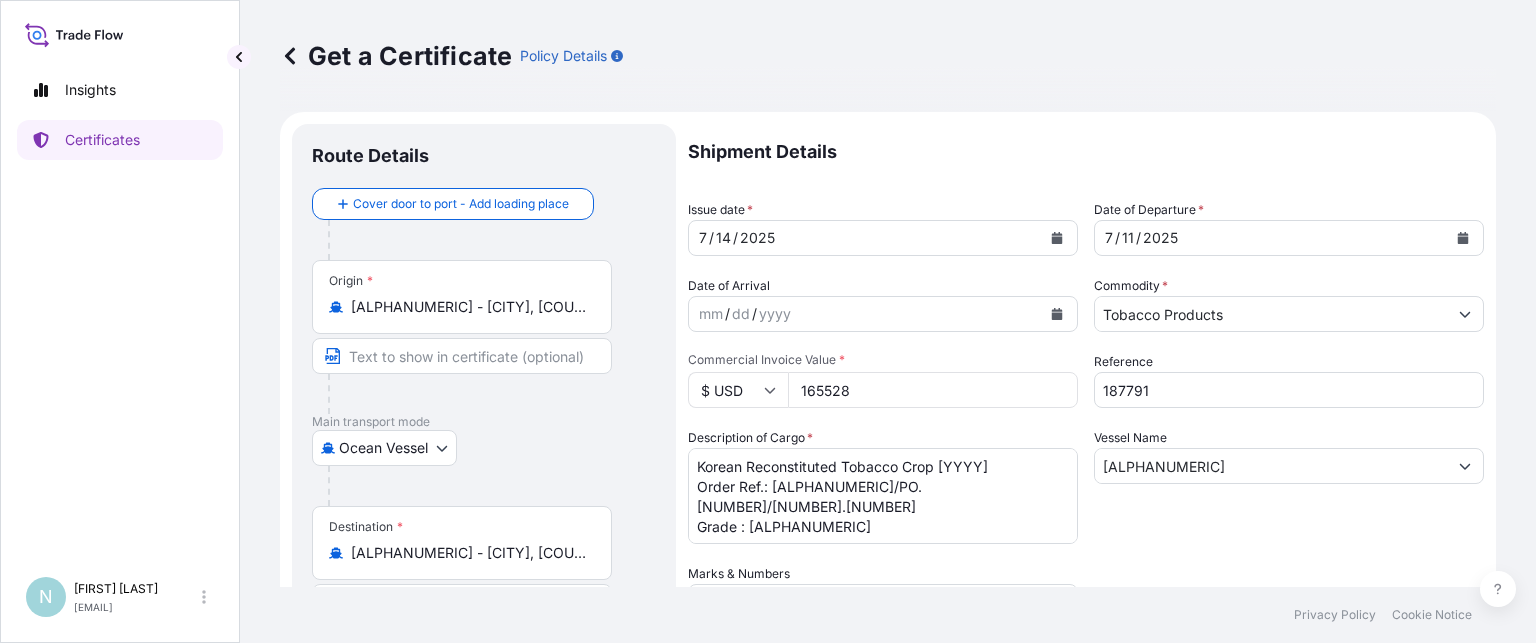 click on "Shipment Details Issue date * [MM] / [DD] / [YYYY] Date of Departure * [MM] / [DD] / [YYYY] Date of Arrival mm / dd / yyyy Commodity * Tobacco Products Packing Category Any Commercial Invoice Value    * $ [CURRENCY] [NUMBER] Reference [NUMBER] Description of Cargo * Korean Reconstituted Tobacco Crop [YYYY]
Order Ref.: [ALPHANUMERIC]/PO.[NUMBER]/[NUMBER].[NUMBER]
Grade : [ALPHANUMERIC] Vessel Name KMTC SHANGHAI V. [NUMBER] Marks & Numbers [NUMBER] cartons - [NUMBER] Kgs Net
Invoice No.: [NUMBER]
BL: [ALPHANUMERIC] Letter of Credit This shipment has a letter of credit Letter of credit * Letter of credit may not exceed 12000 characters Assured Details Primary Assured * [COMPANY_NAME] [COMPANY_NAME] Named Assured Named Assured Address" at bounding box center [1086, 562] 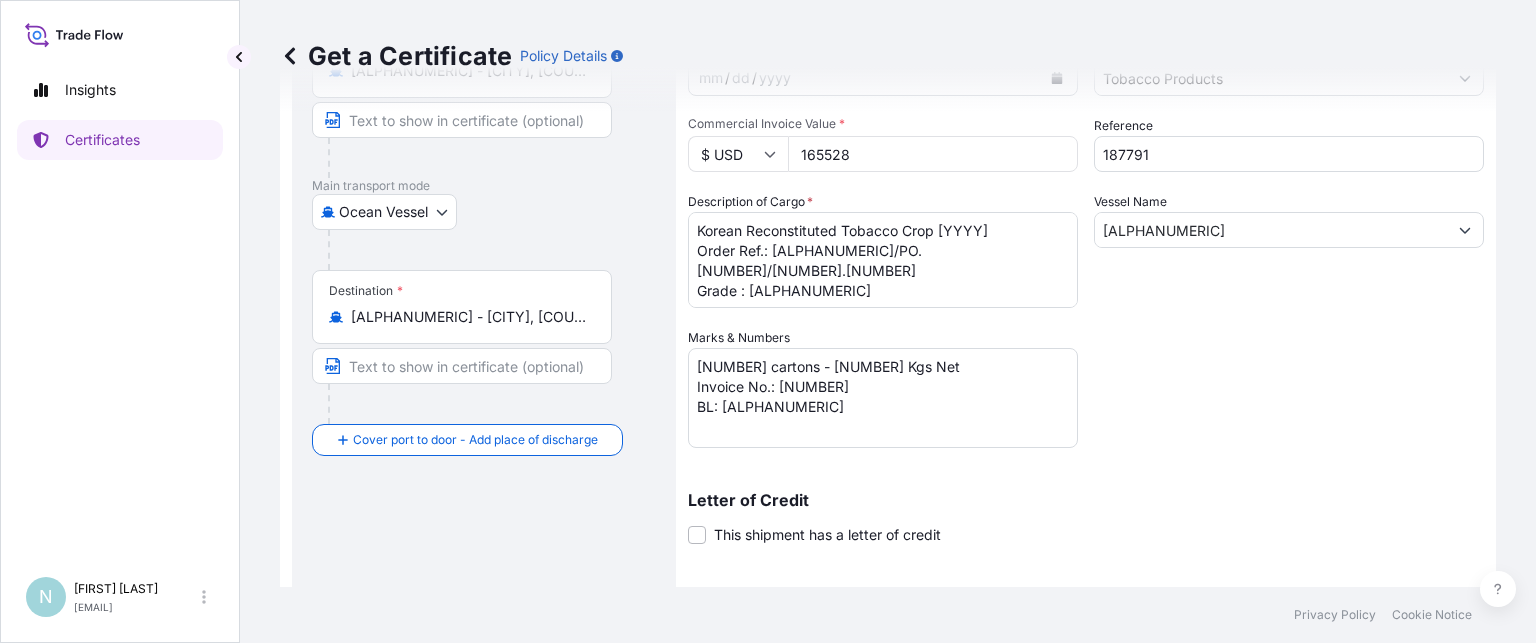 scroll, scrollTop: 300, scrollLeft: 0, axis: vertical 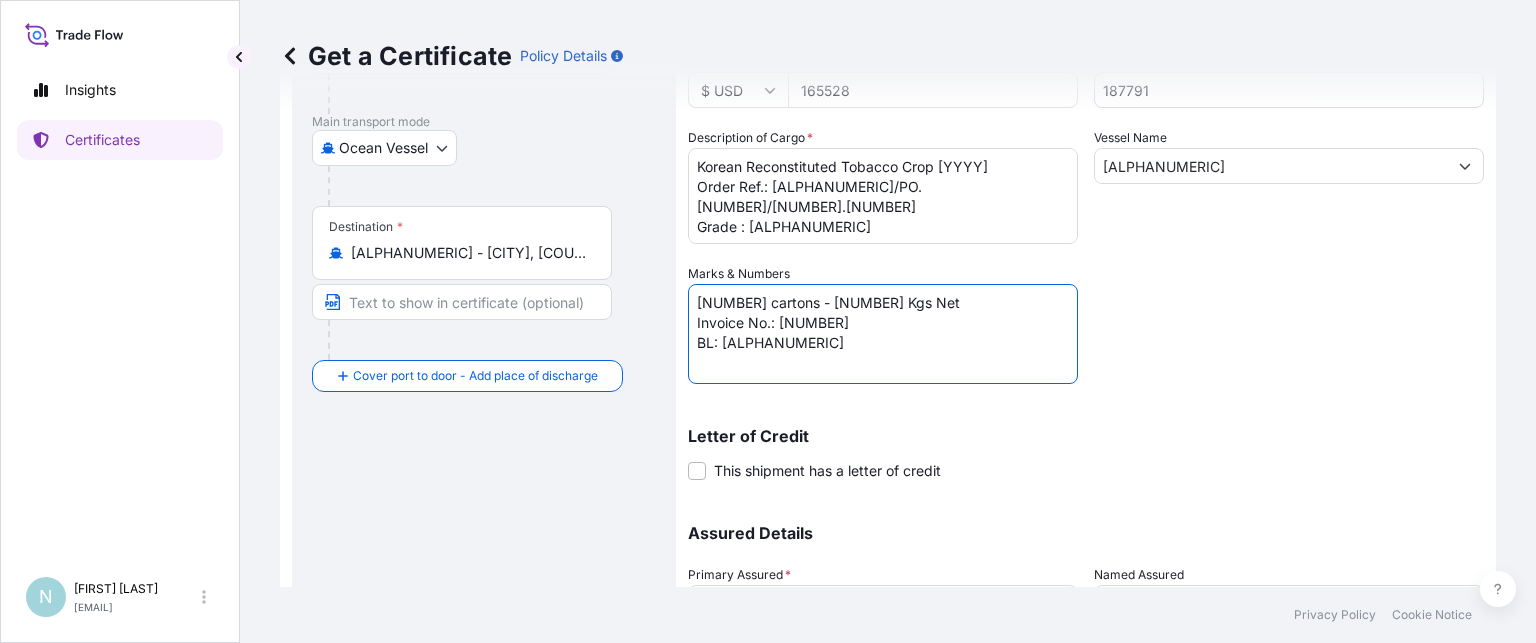 drag, startPoint x: 778, startPoint y: 319, endPoint x: 884, endPoint y: 326, distance: 106.23088 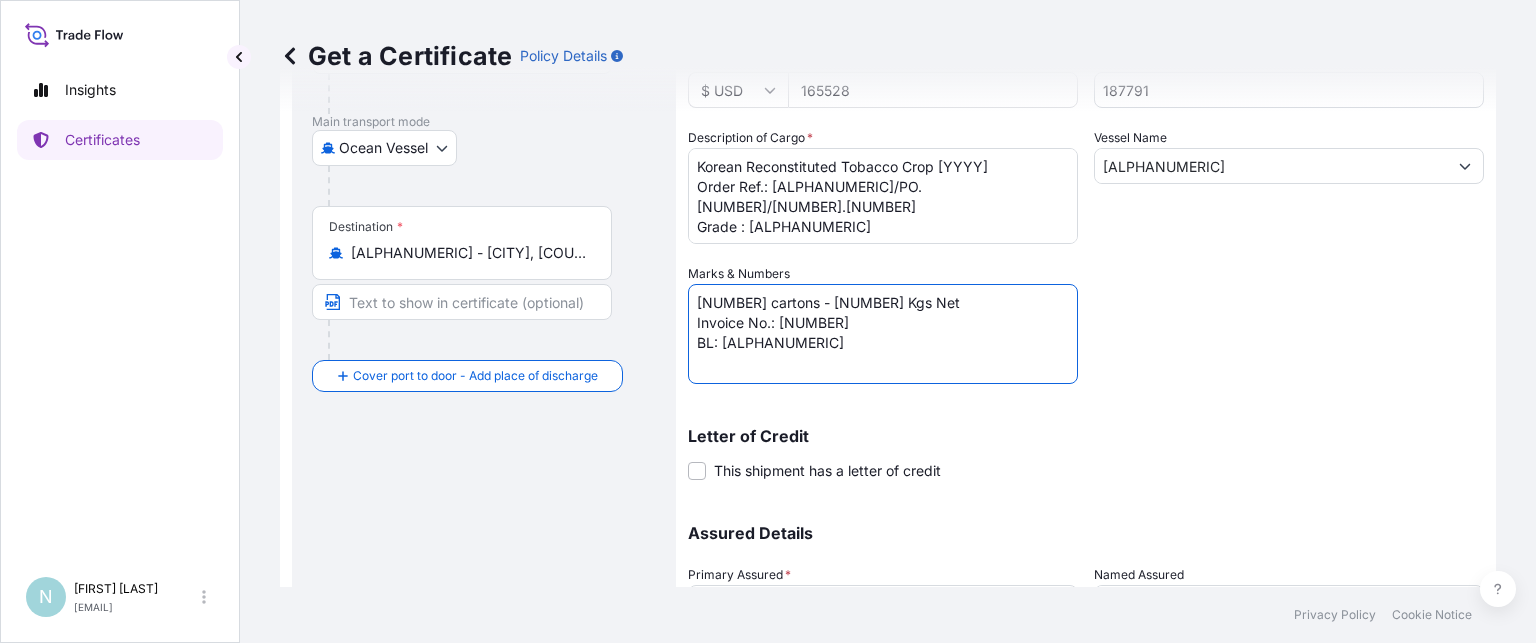 type on "[NUMBER] cartons - [NUMBER] Kgs Net
Invoice No.: [NUMBER]
BL: [ALPHANUMERIC]" 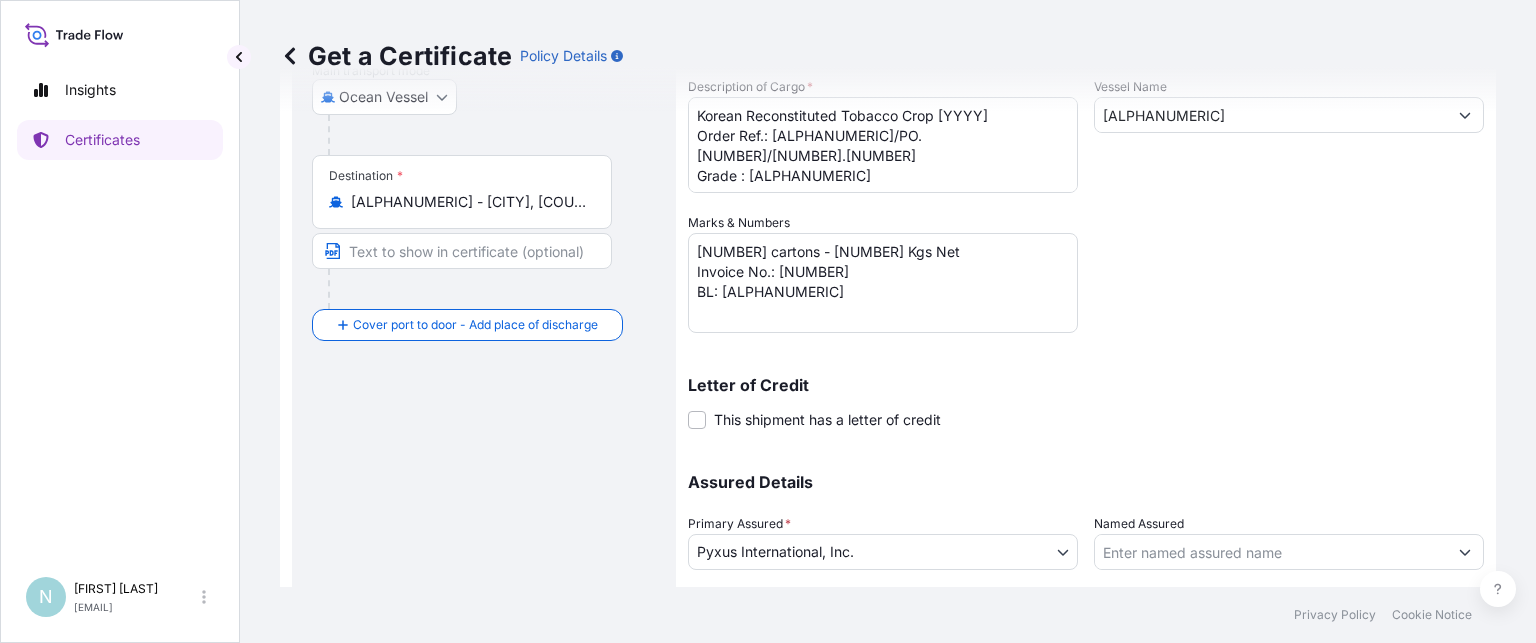 scroll, scrollTop: 480, scrollLeft: 0, axis: vertical 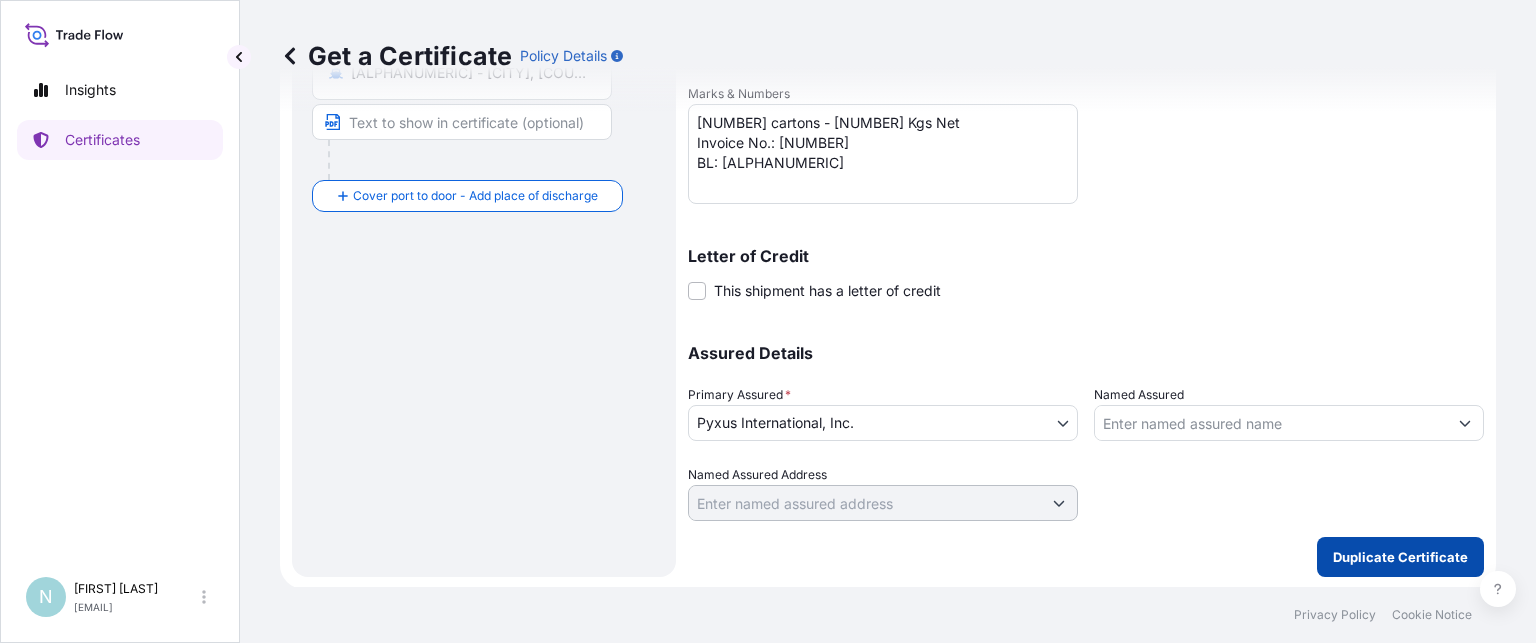 click on "Duplicate Certificate" at bounding box center (1400, 557) 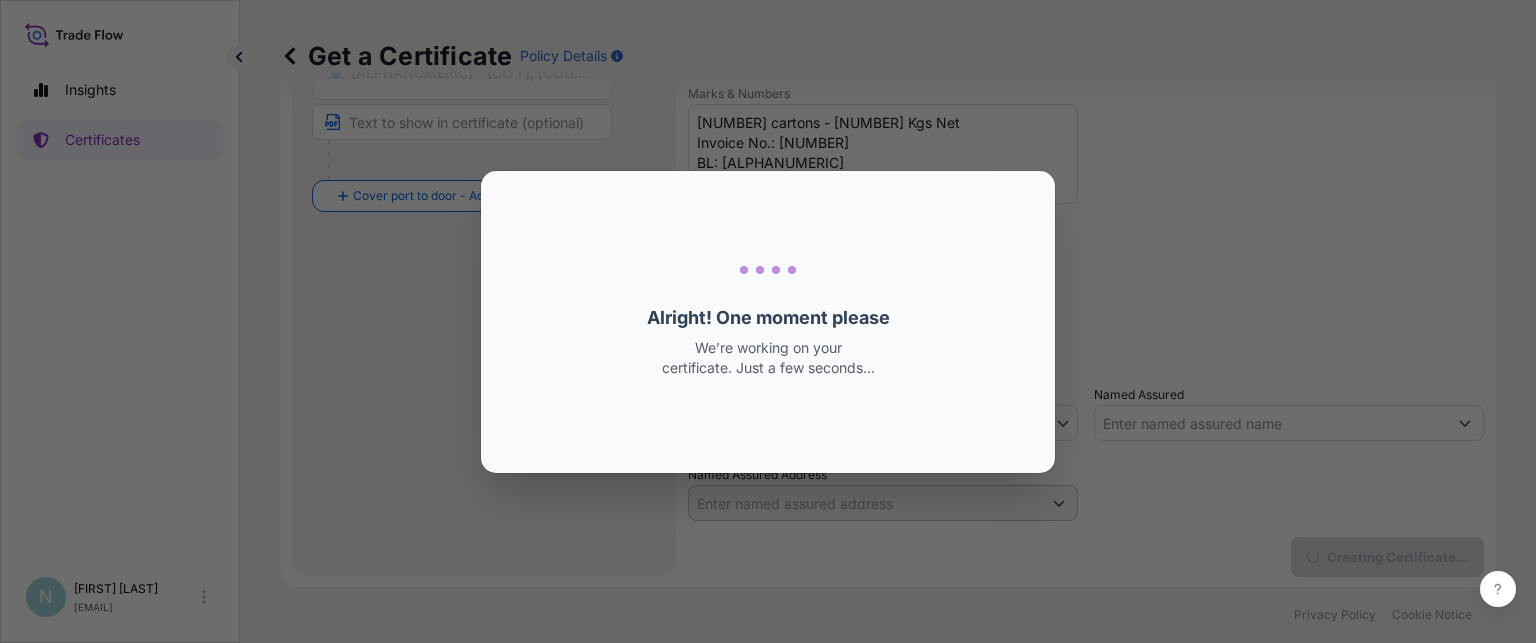 scroll, scrollTop: 0, scrollLeft: 0, axis: both 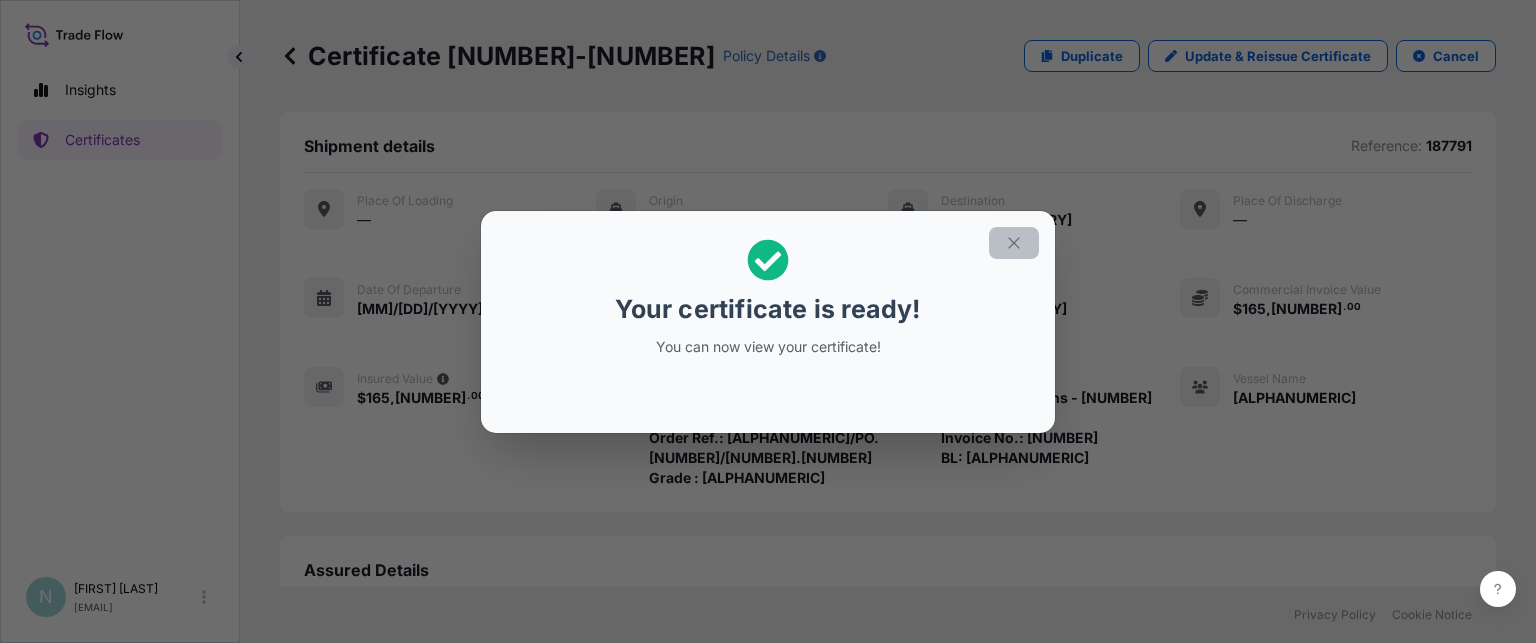 click 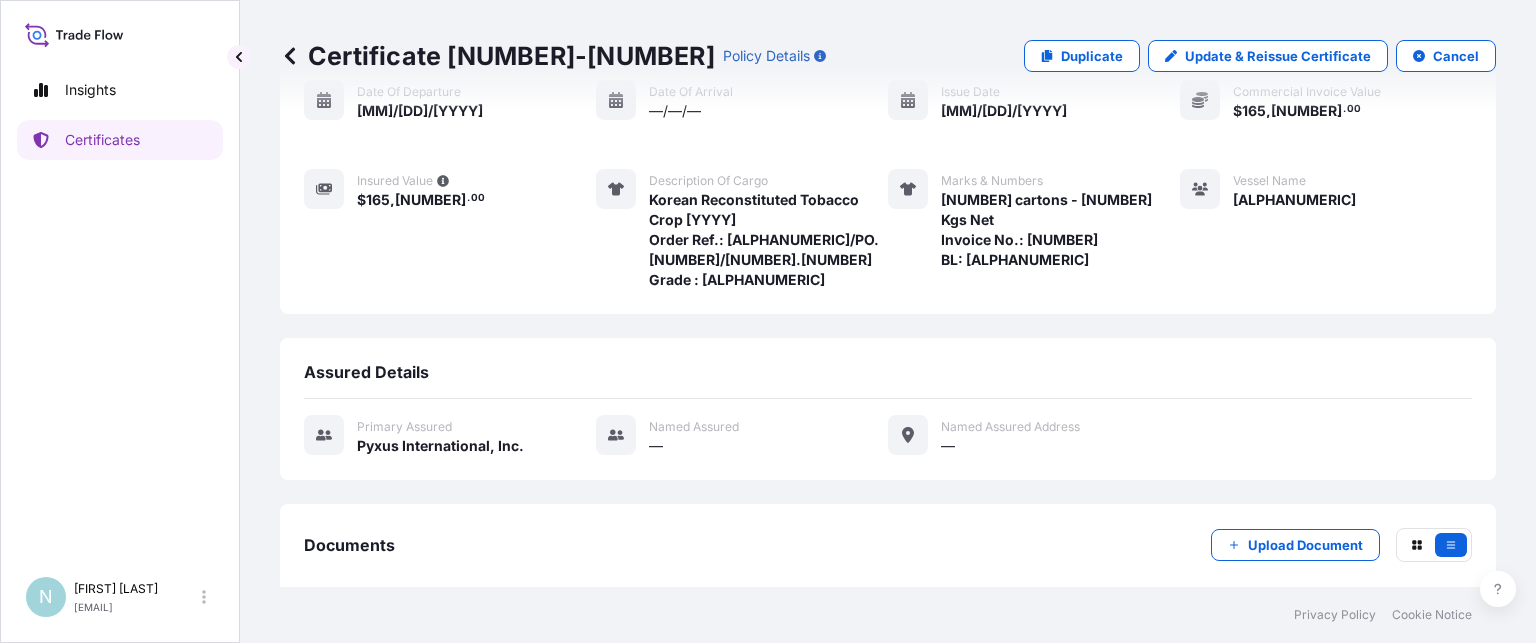 scroll, scrollTop: 276, scrollLeft: 0, axis: vertical 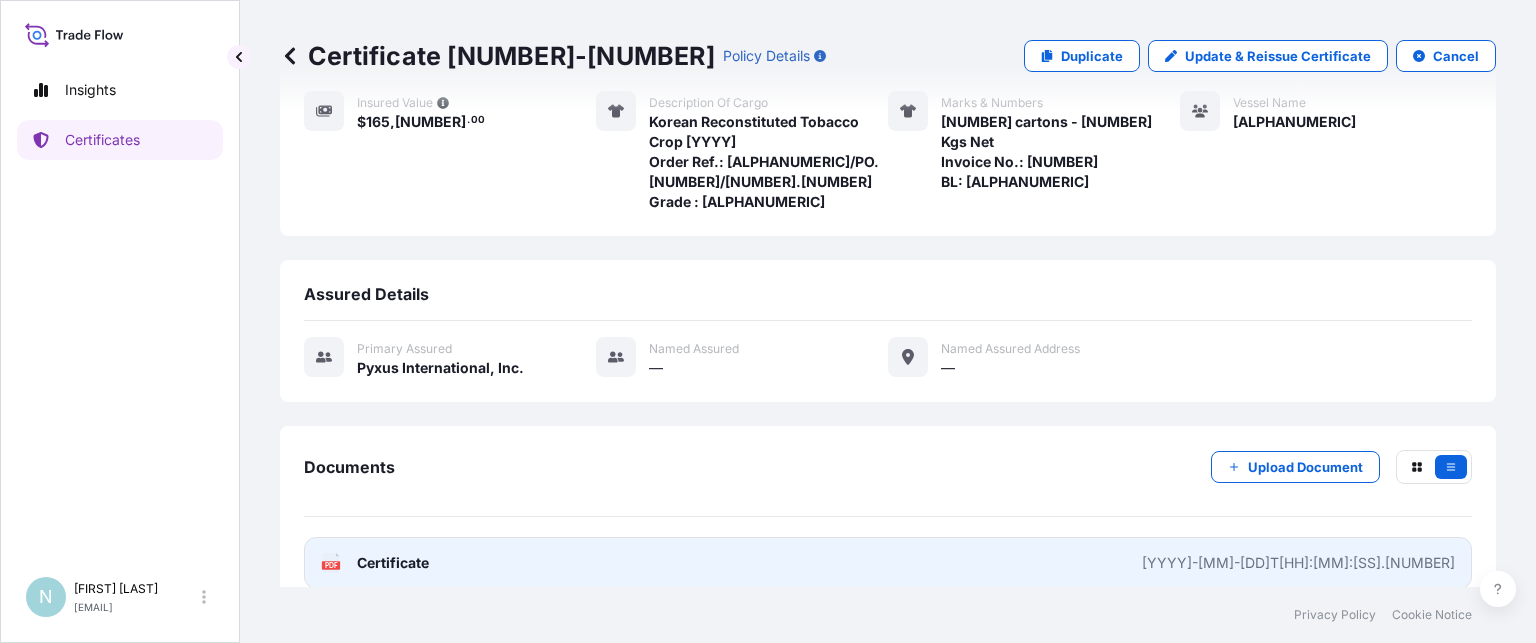 click on "[YYYY]-[MM]-[DD]T[HH]:[MM]:[SS].[NUMBER]" at bounding box center [1298, 563] 